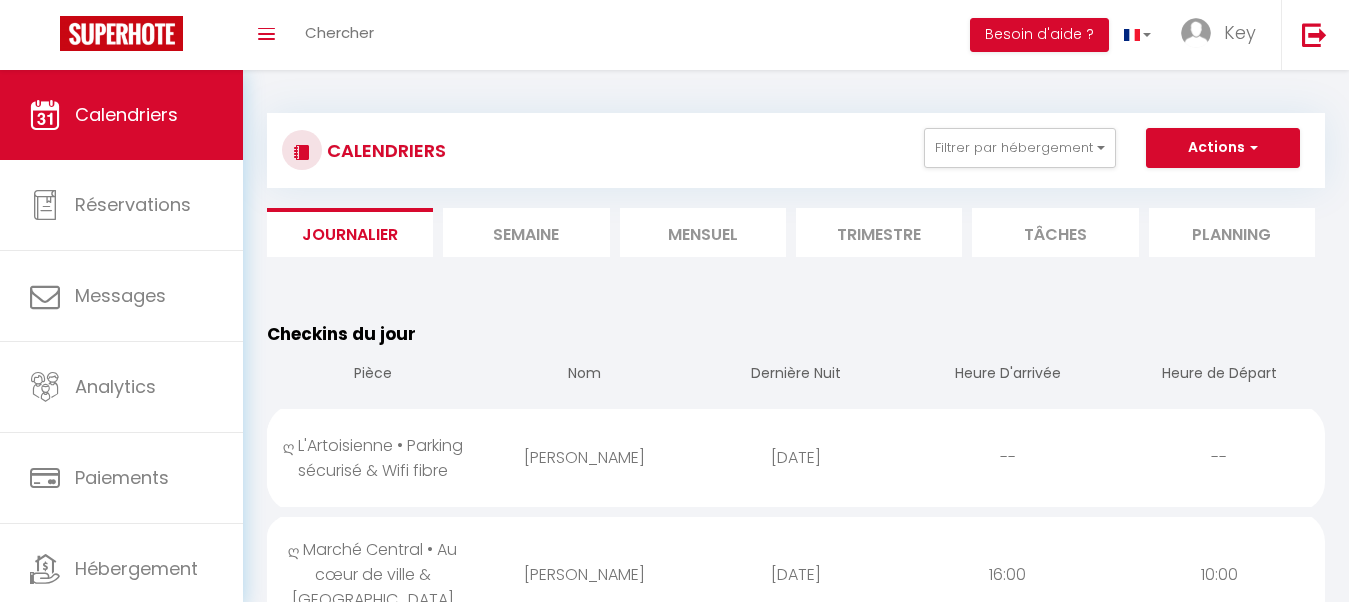 scroll, scrollTop: 102, scrollLeft: 0, axis: vertical 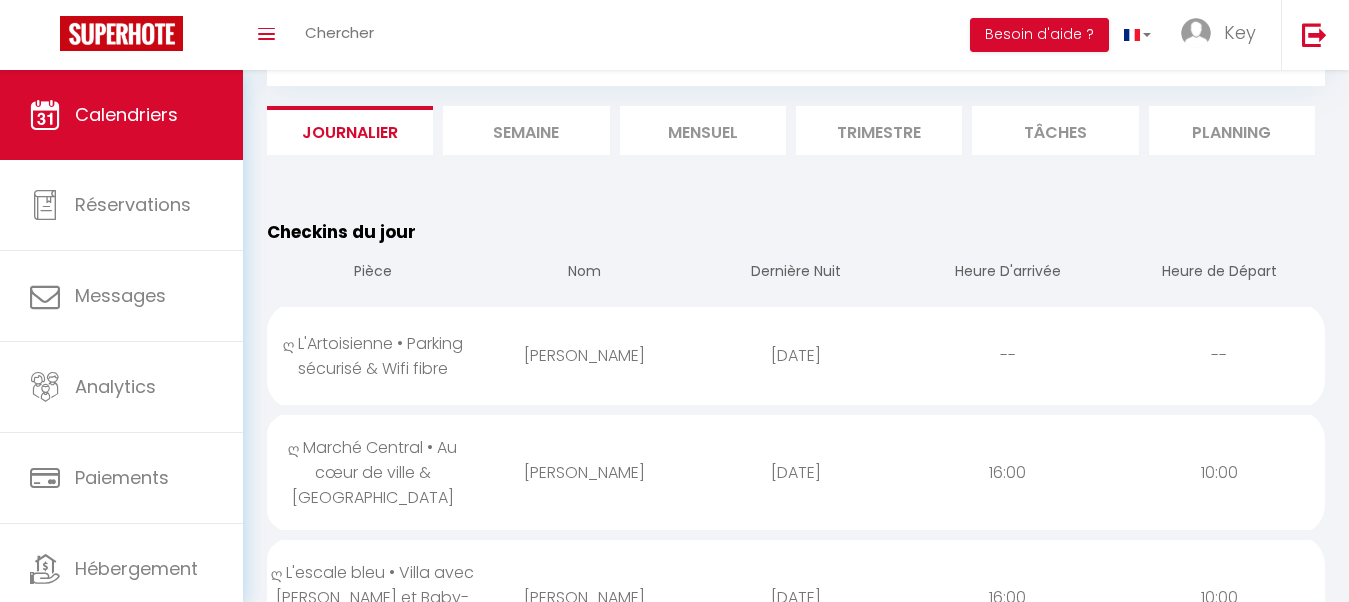 click on "[PERSON_NAME]" at bounding box center [585, 355] 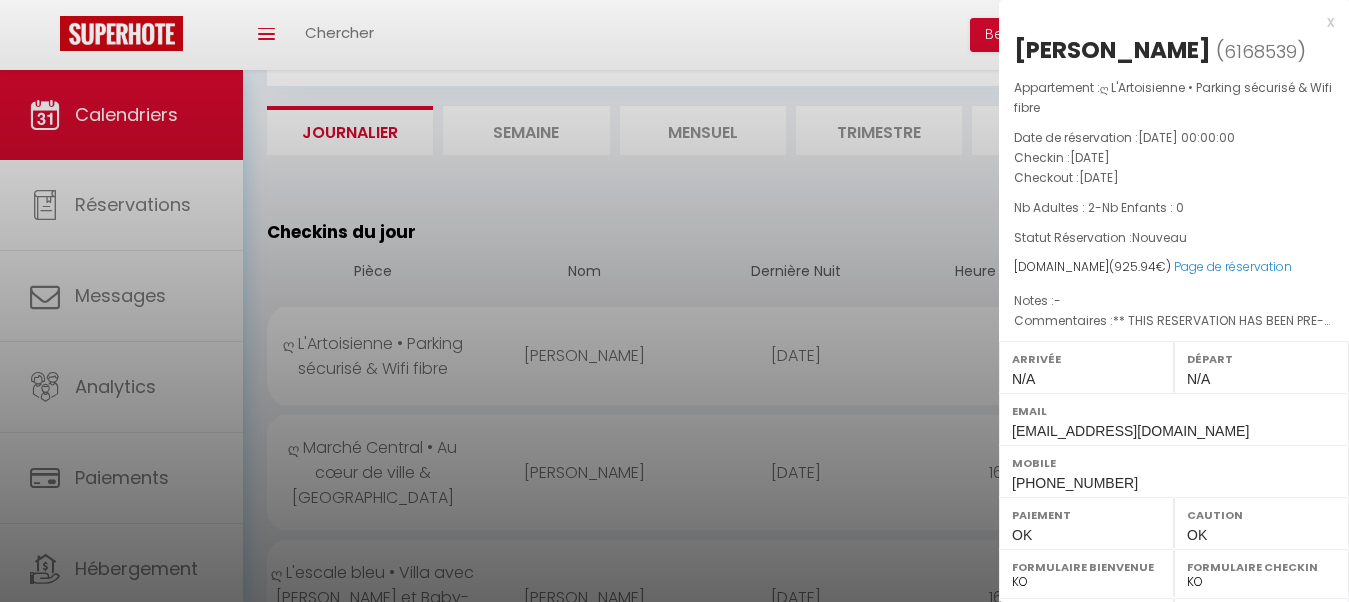 drag, startPoint x: 516, startPoint y: 371, endPoint x: 524, endPoint y: 511, distance: 140.22838 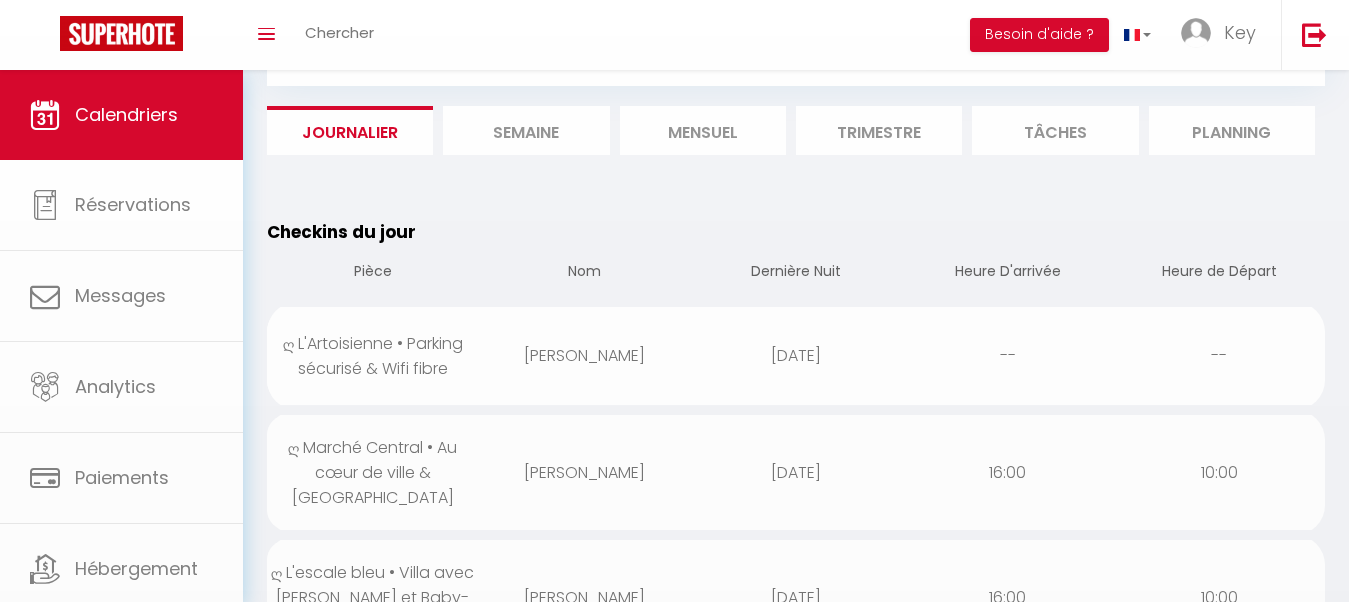click on "[PERSON_NAME]" at bounding box center [585, 472] 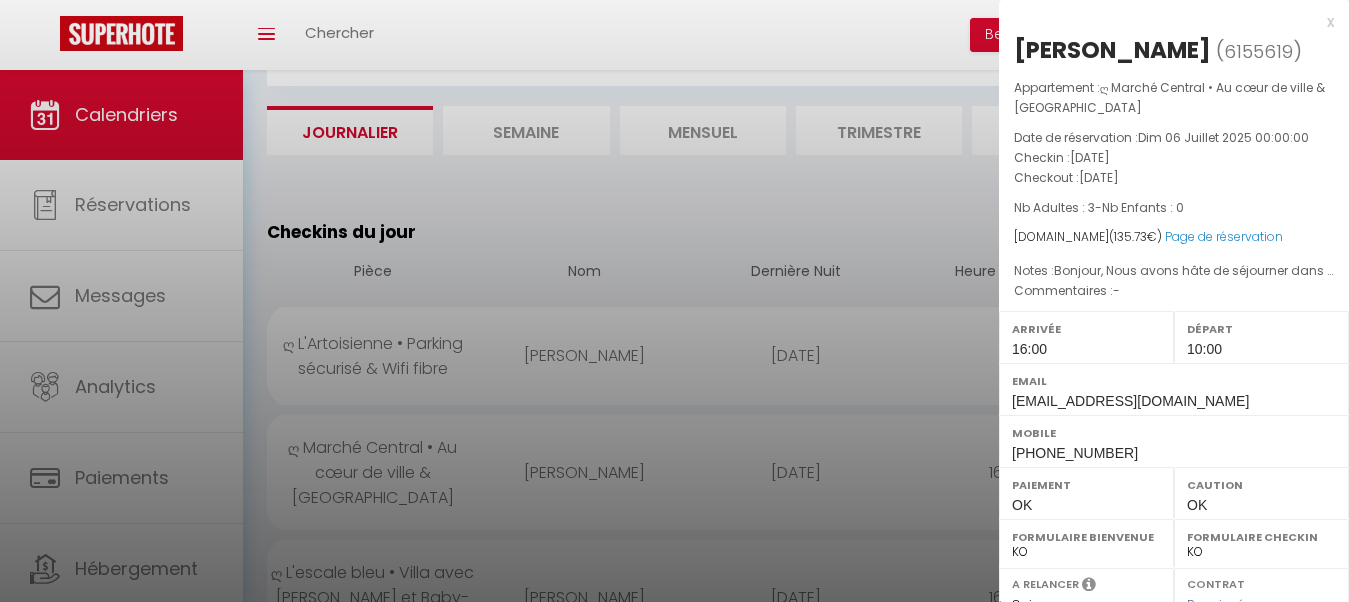 click at bounding box center [674, 301] 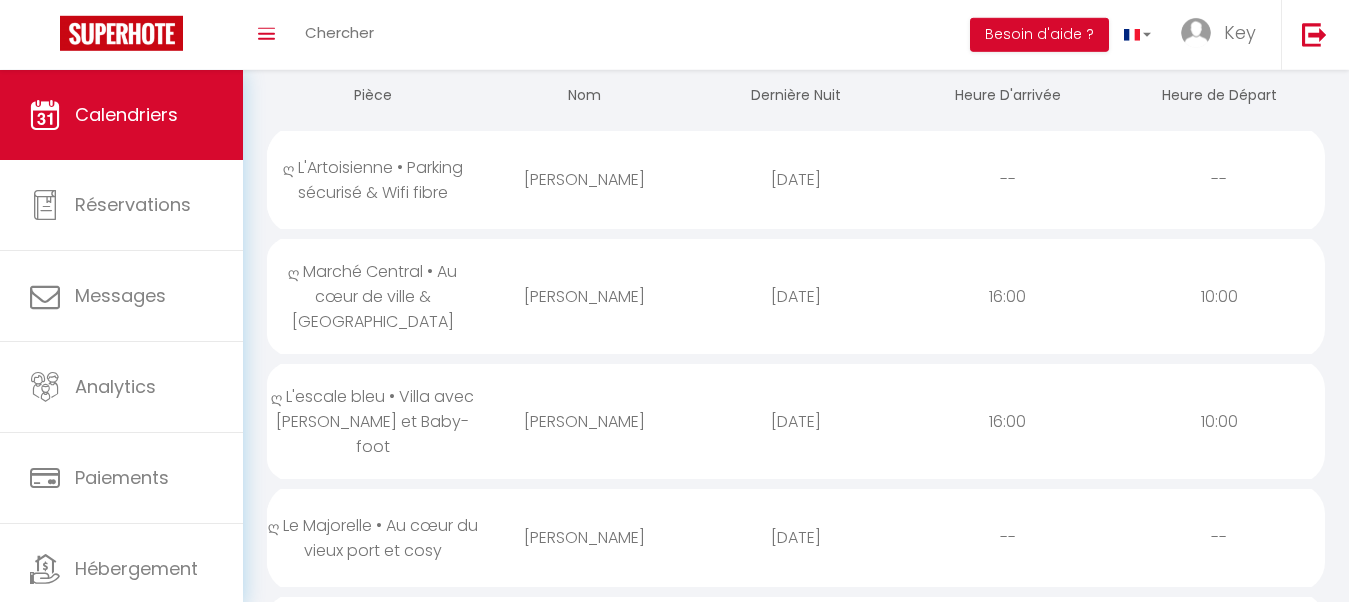 scroll, scrollTop: 306, scrollLeft: 0, axis: vertical 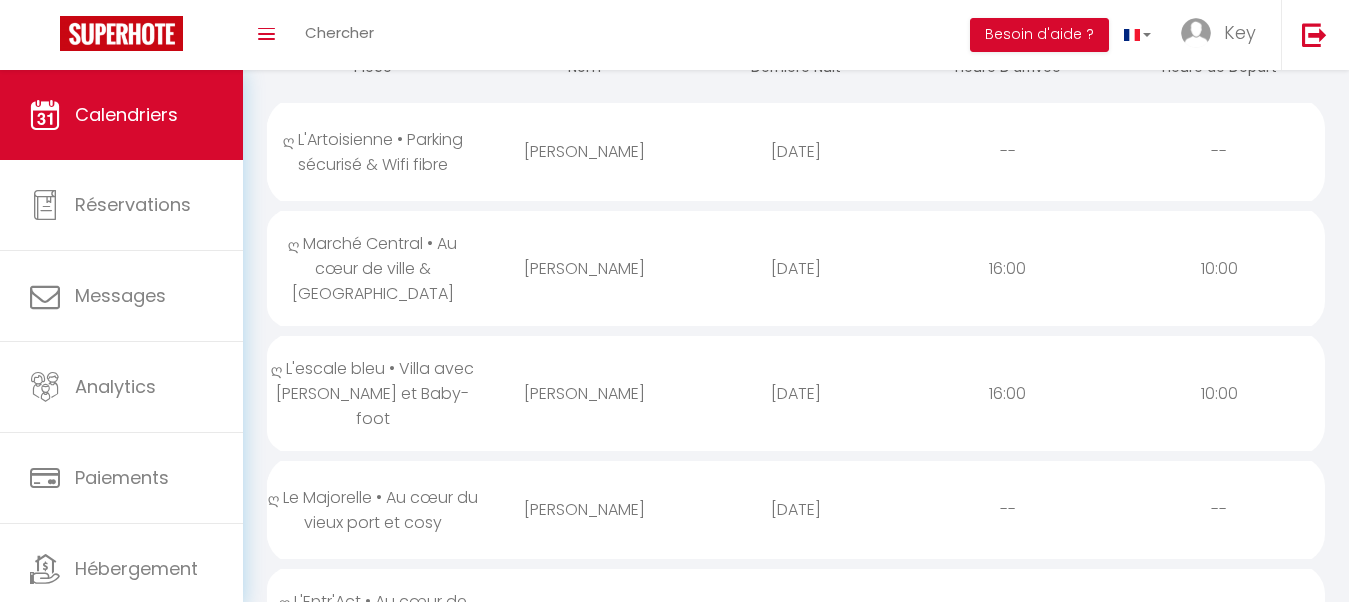 click on "[PERSON_NAME]" at bounding box center (585, 393) 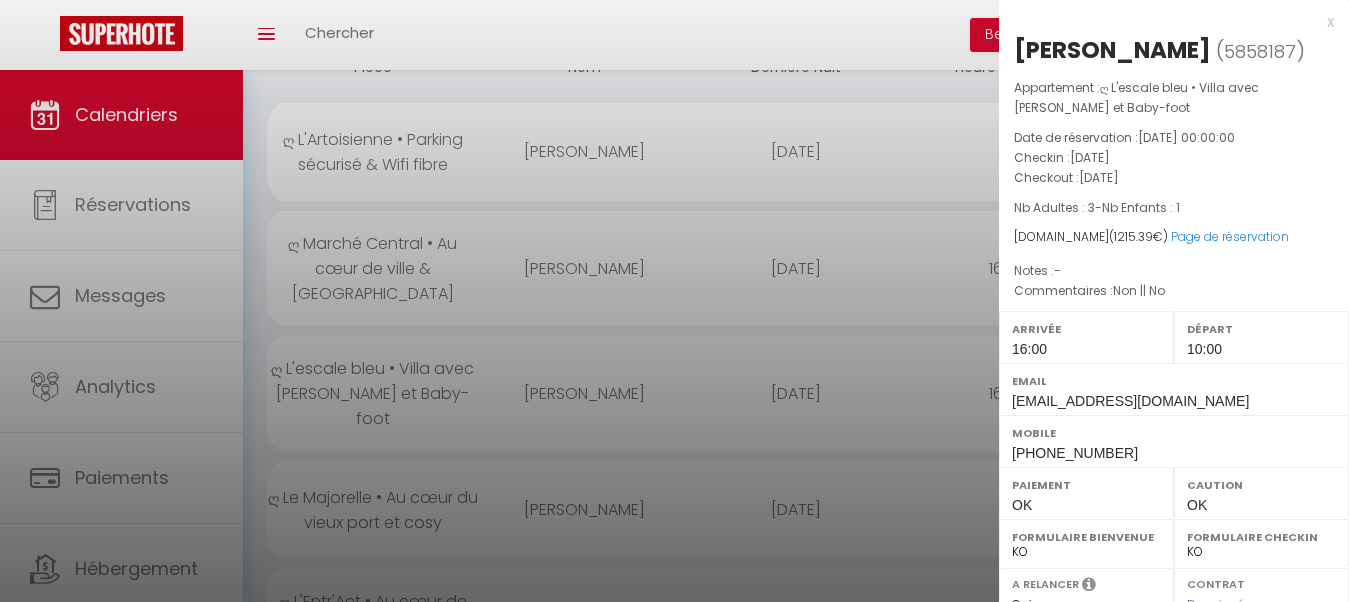 click at bounding box center (674, 301) 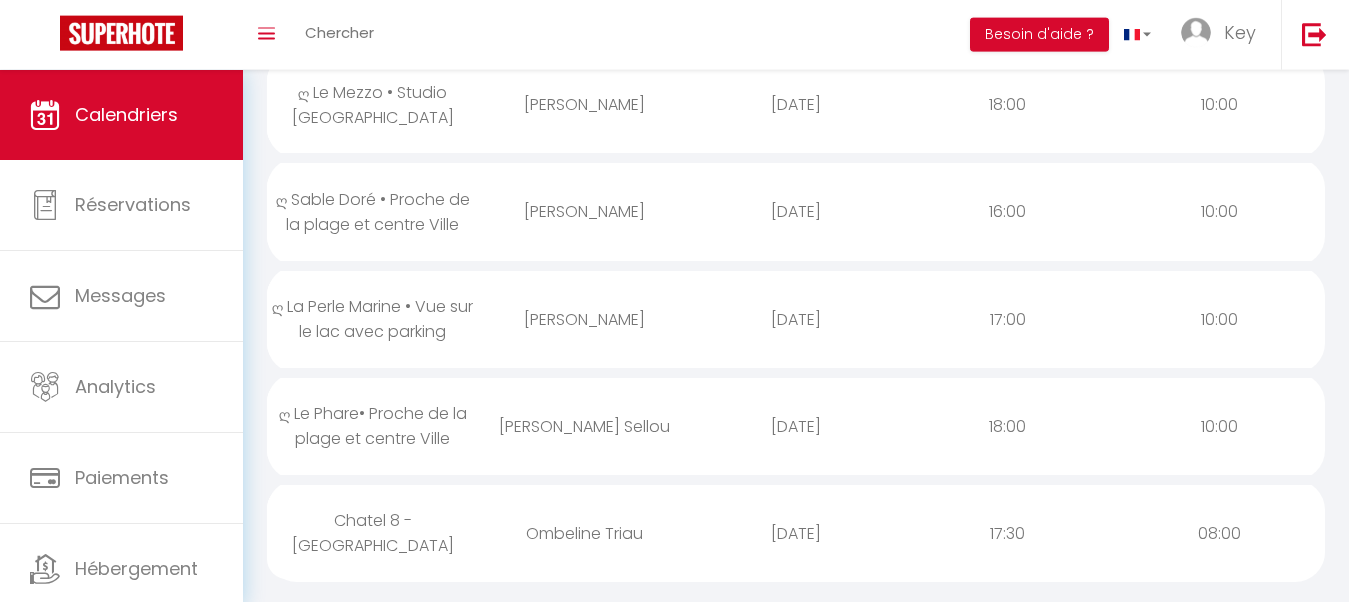 scroll, scrollTop: 1938, scrollLeft: 0, axis: vertical 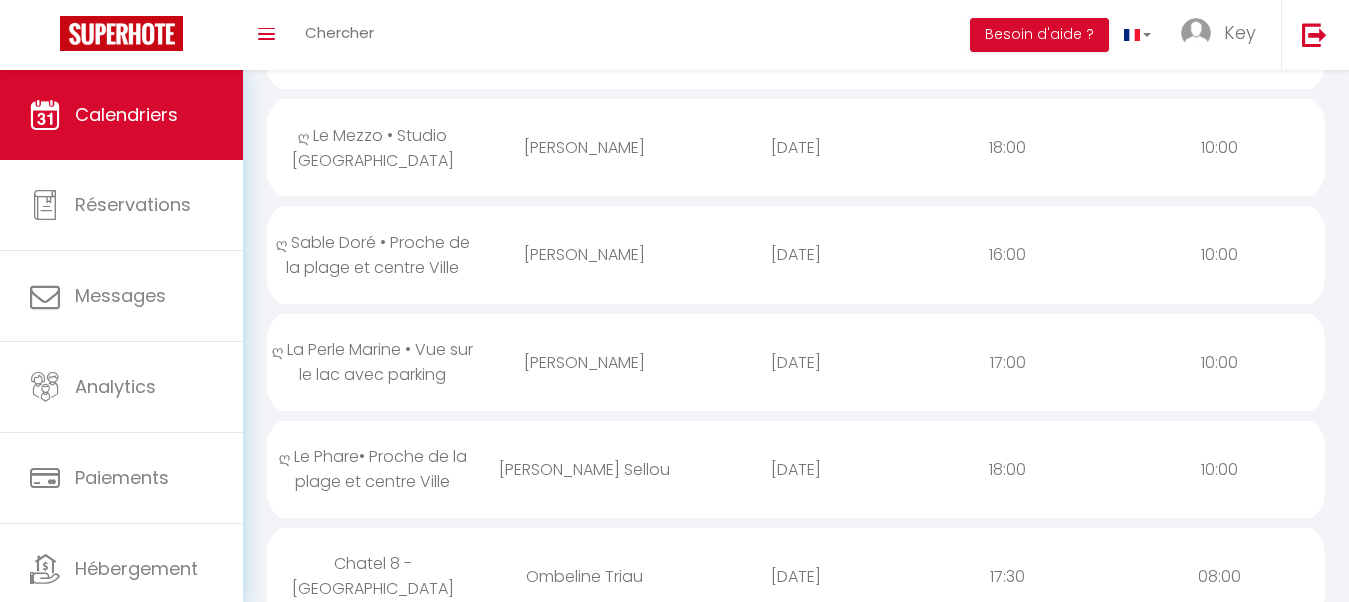 click on "[PERSON_NAME] Sellou" at bounding box center [585, 469] 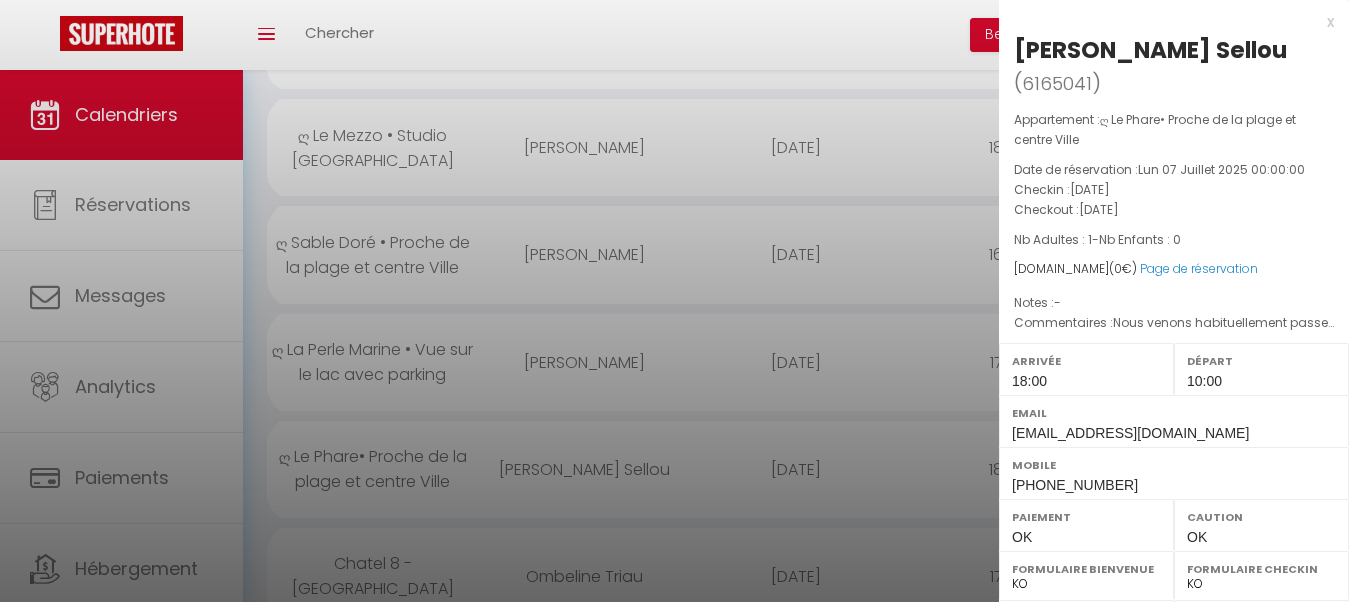 click at bounding box center (674, 301) 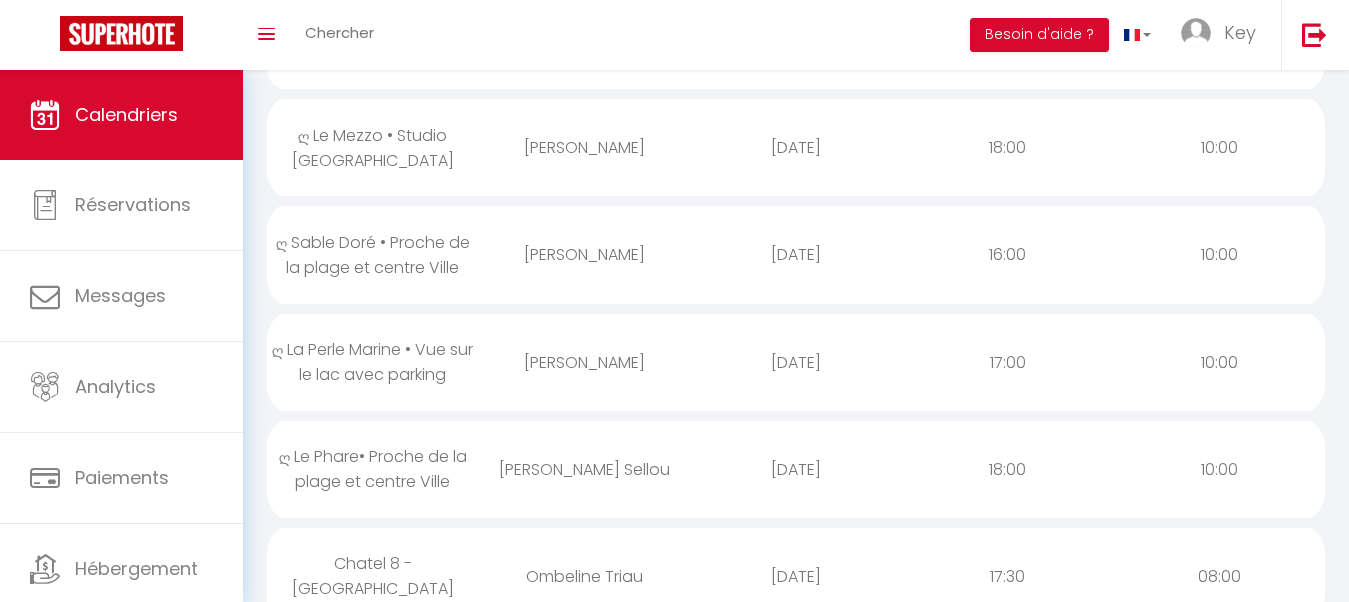 click on "Coaching SuperHote ce soir à 18h00, pour participer:  [URL][DOMAIN_NAME][SECURITY_DATA]   ×     Toggle navigation       Toggle Search     Toggle menubar     Chercher   BUTTON
Besoin d'aide ?
Key   Paramètres        Équipe     Résultat de la recherche   Aucun résultat     Calendriers     Réservations     Messages     Analytics      Paiements     Hébergement     Notifications                 Résultat de la recherche   Id   Appart   Voyageur    Checkin   Checkout   Nuits   Pers.   Plateforme   Statut     Résultat de la recherche   Aucun résultat           CALENDRIERS
Filtrer par hébergement
Douai       ღ Fabrik • Parking sécurisé & Wifi fibre     ღ L'Artoisienne • Parking sécurisé & Wifi fibre     ღ Lys Vert • Parking sécurisé & Wifi fibre     ღ Reyloft • Situé au cœur de Douai & Wifi fibre                 [GEOGRAPHIC_DATA]" at bounding box center [674, 7482] 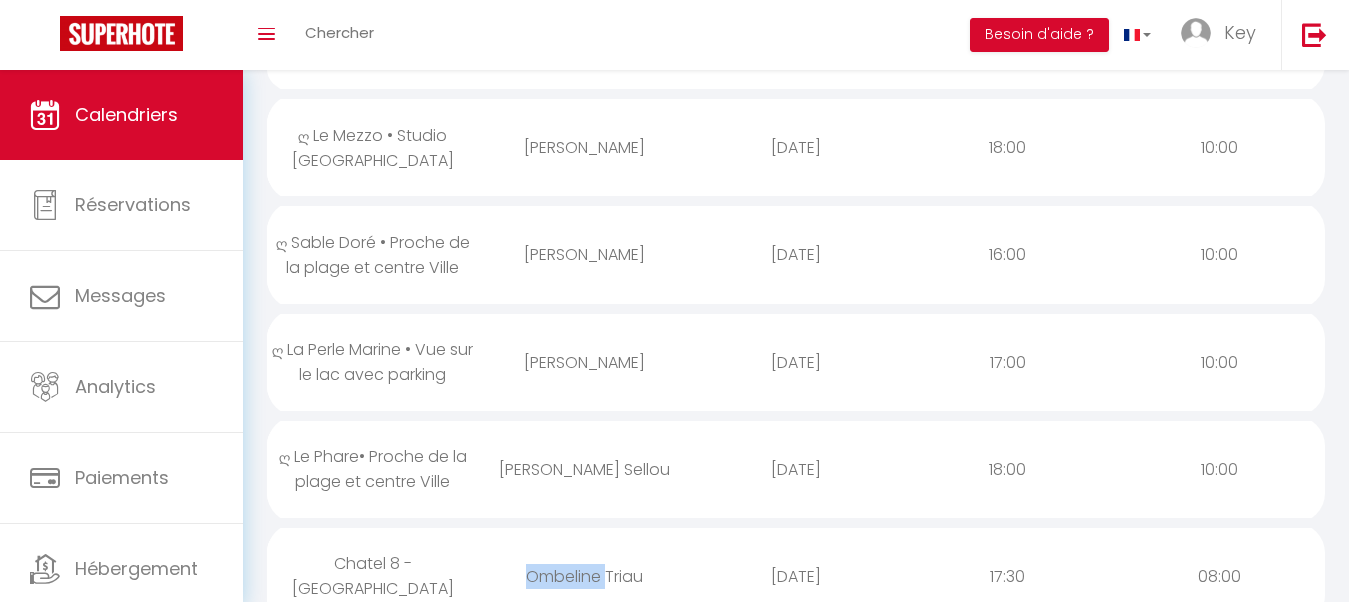 click on "Ombeline Triau" at bounding box center [585, 576] 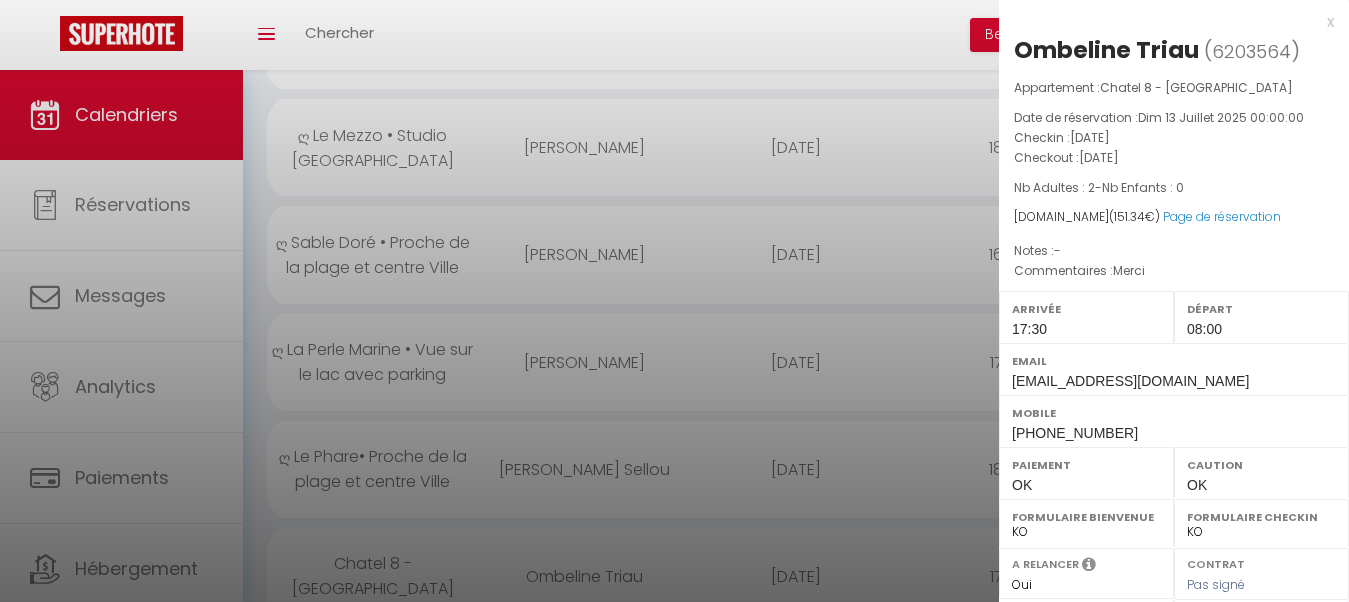 click at bounding box center (674, 301) 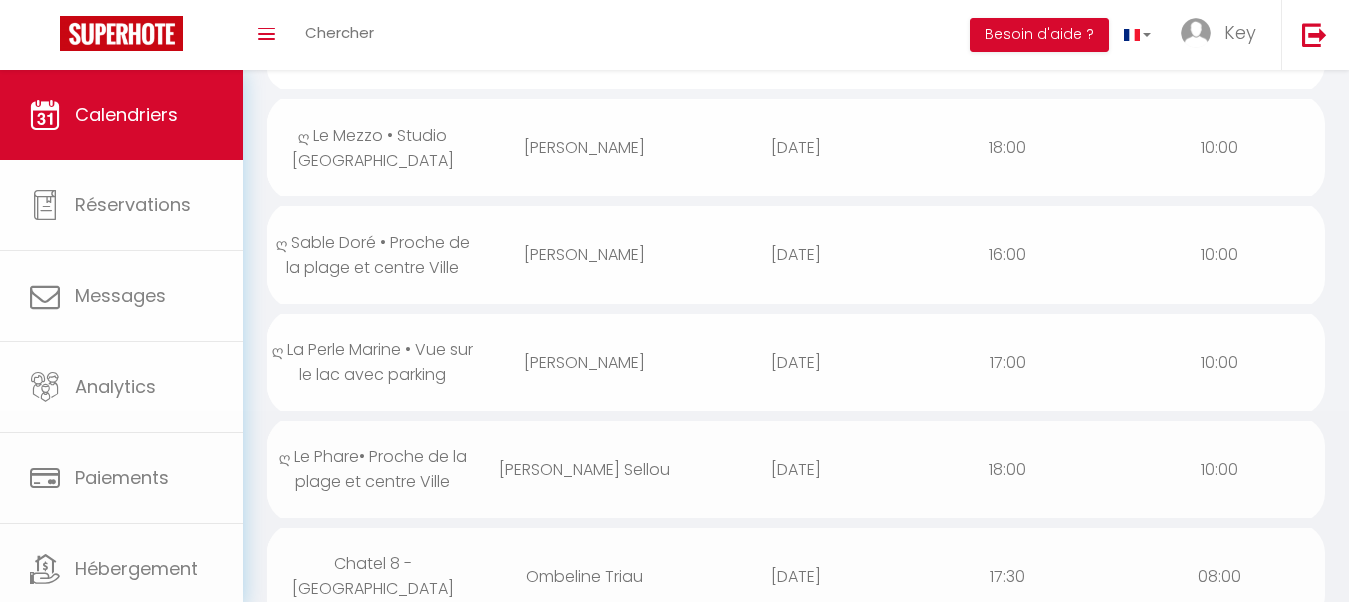 click on "[PERSON_NAME]" at bounding box center (585, 362) 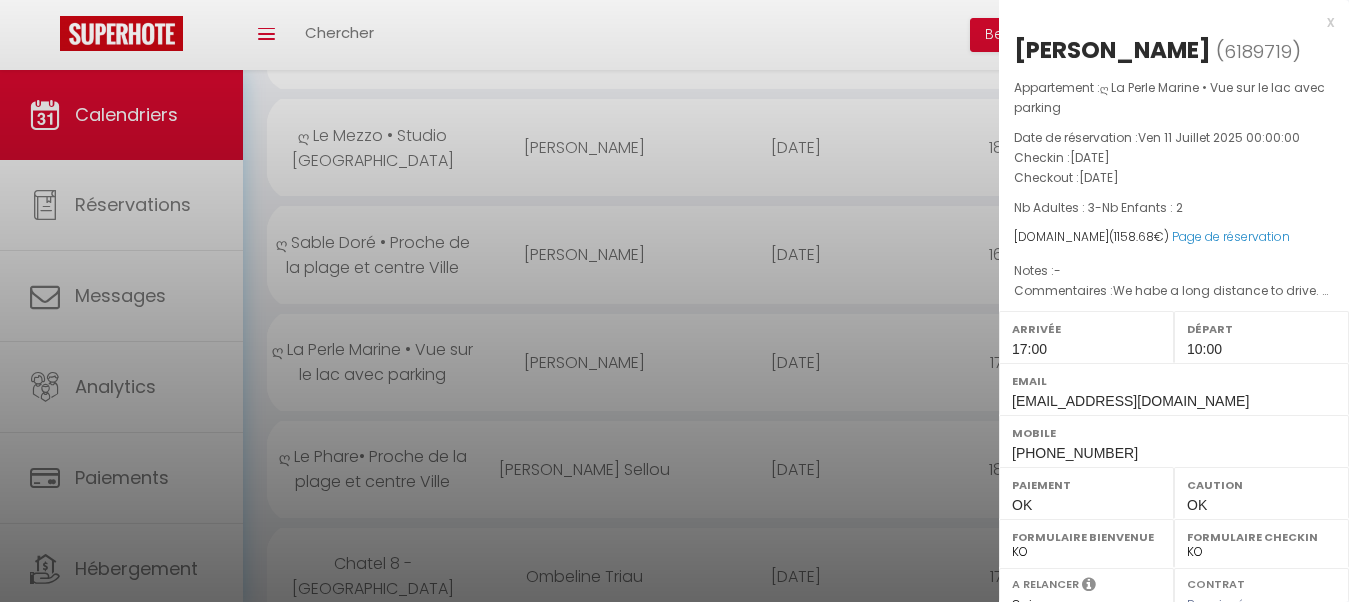 click at bounding box center [674, 301] 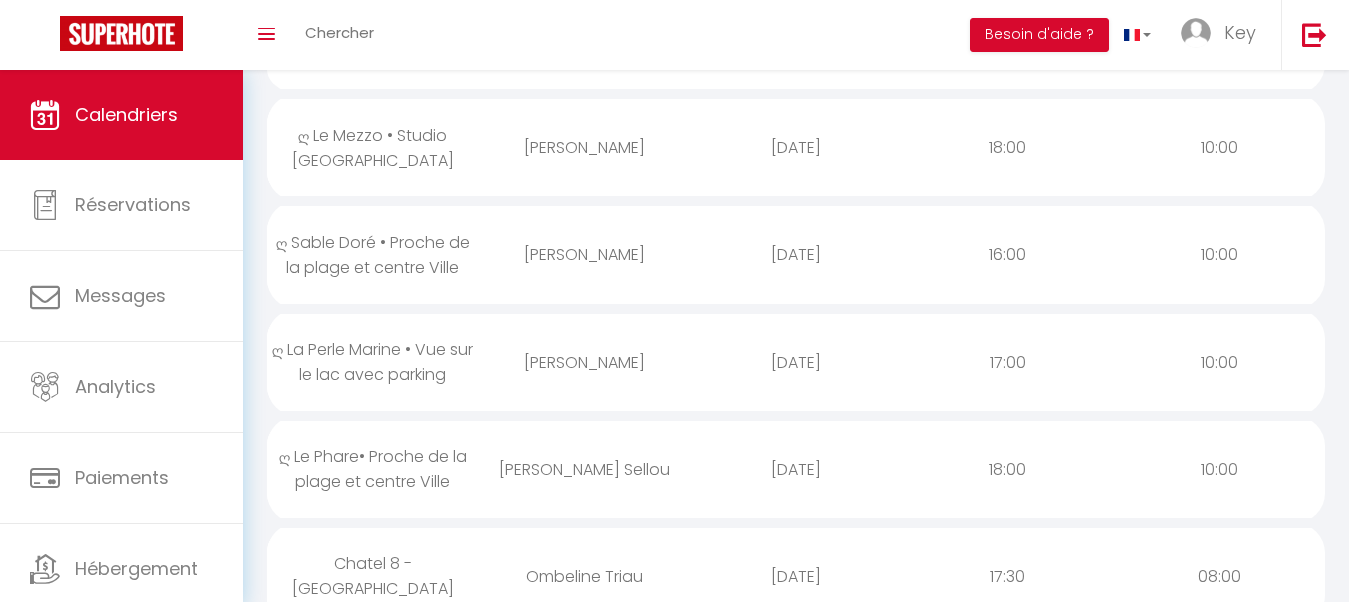 scroll, scrollTop: 1836, scrollLeft: 0, axis: vertical 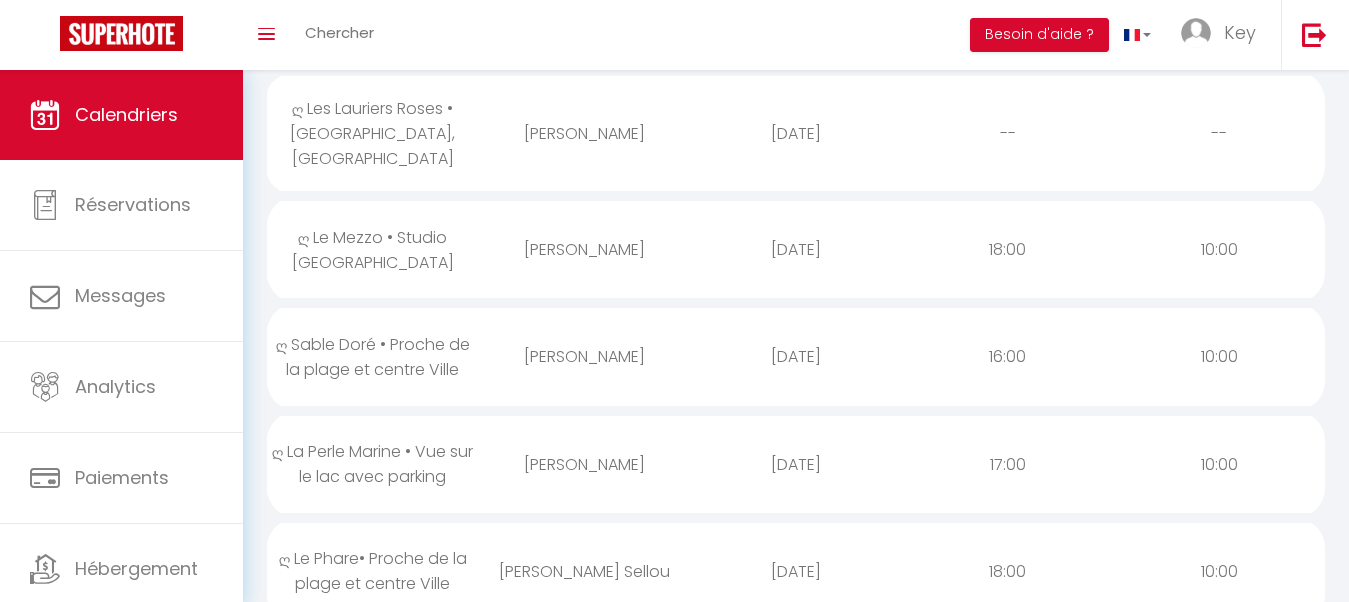 click on "[PERSON_NAME]" at bounding box center [585, 356] 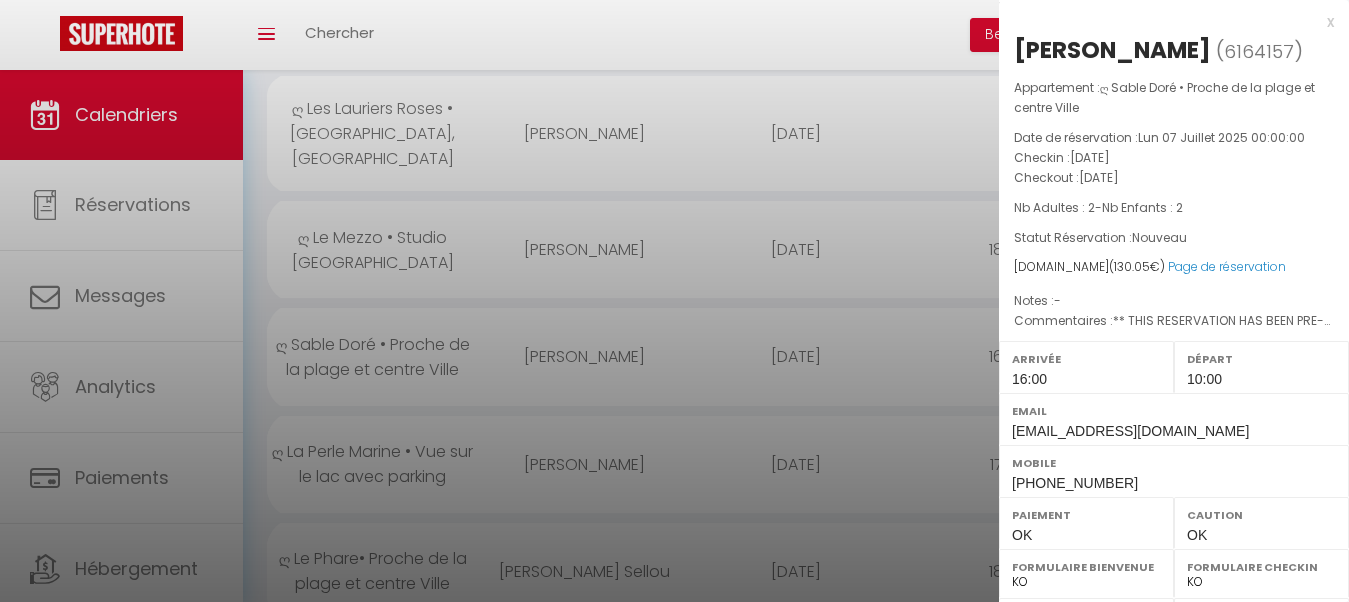 click at bounding box center (674, 301) 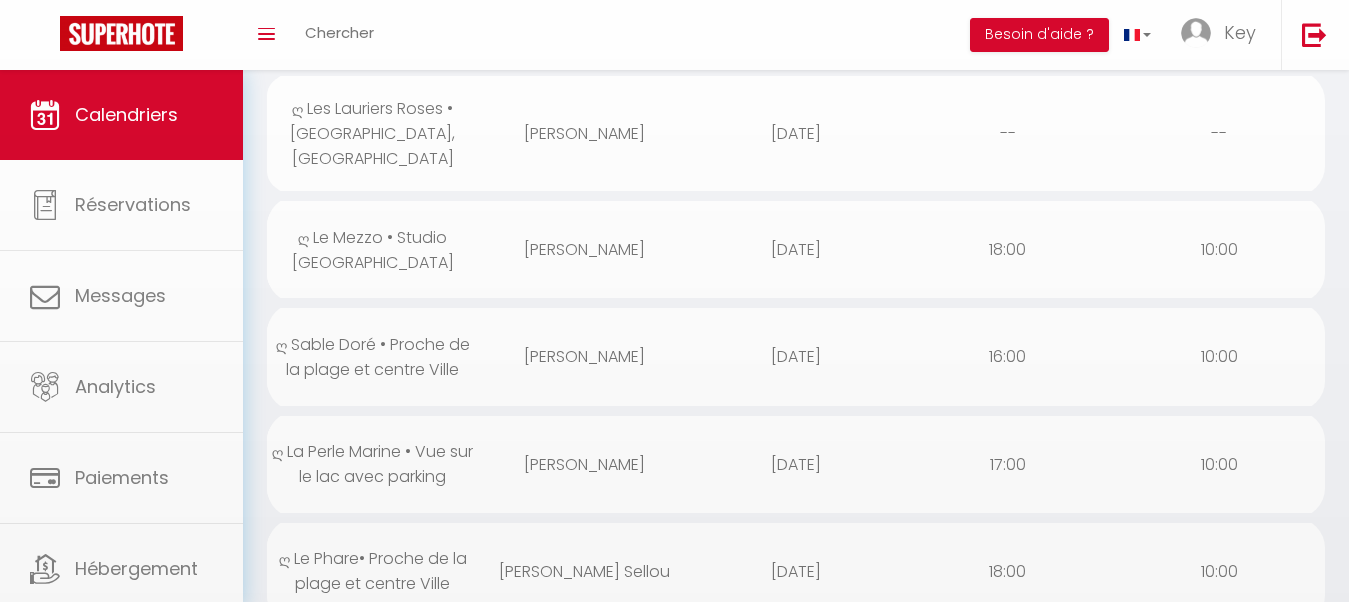 scroll, scrollTop: 1734, scrollLeft: 0, axis: vertical 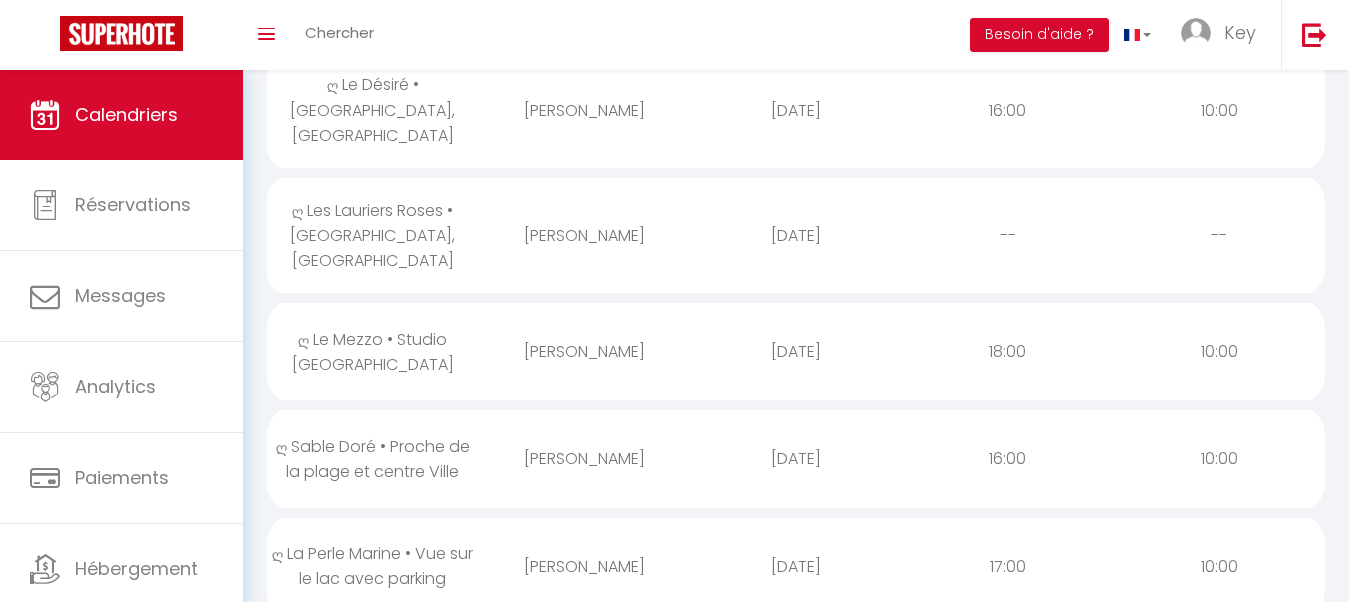 click on "[PERSON_NAME]" at bounding box center (585, 458) 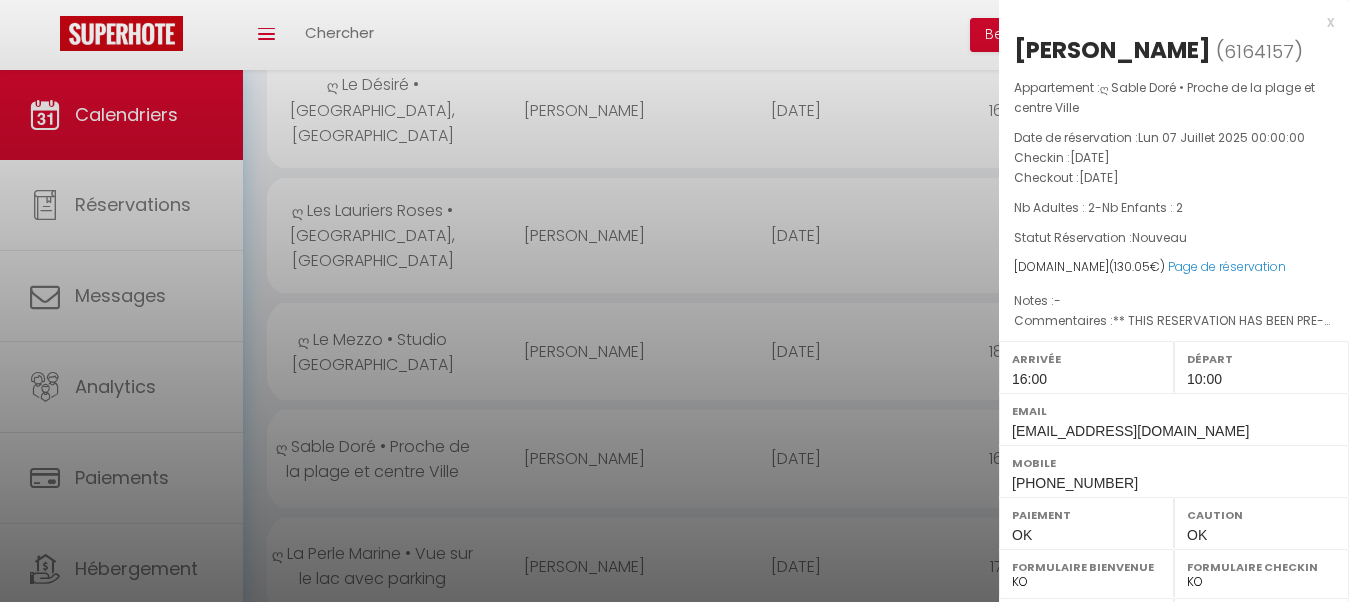 click at bounding box center [674, 301] 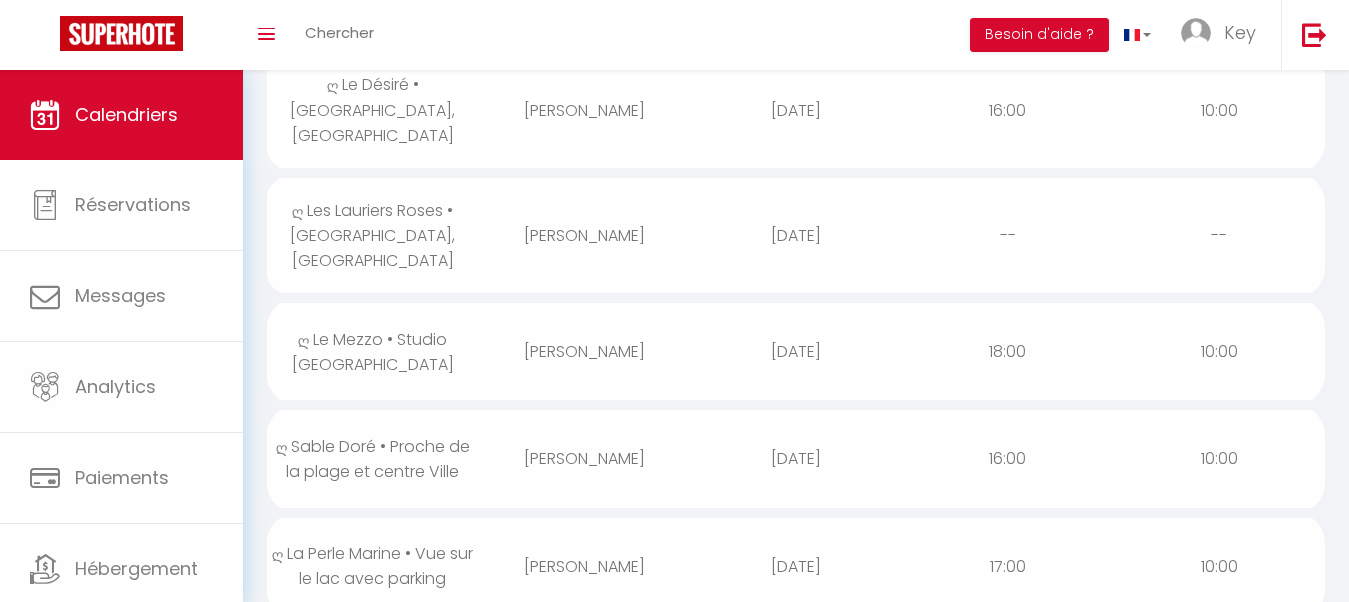 click at bounding box center (674, 301) 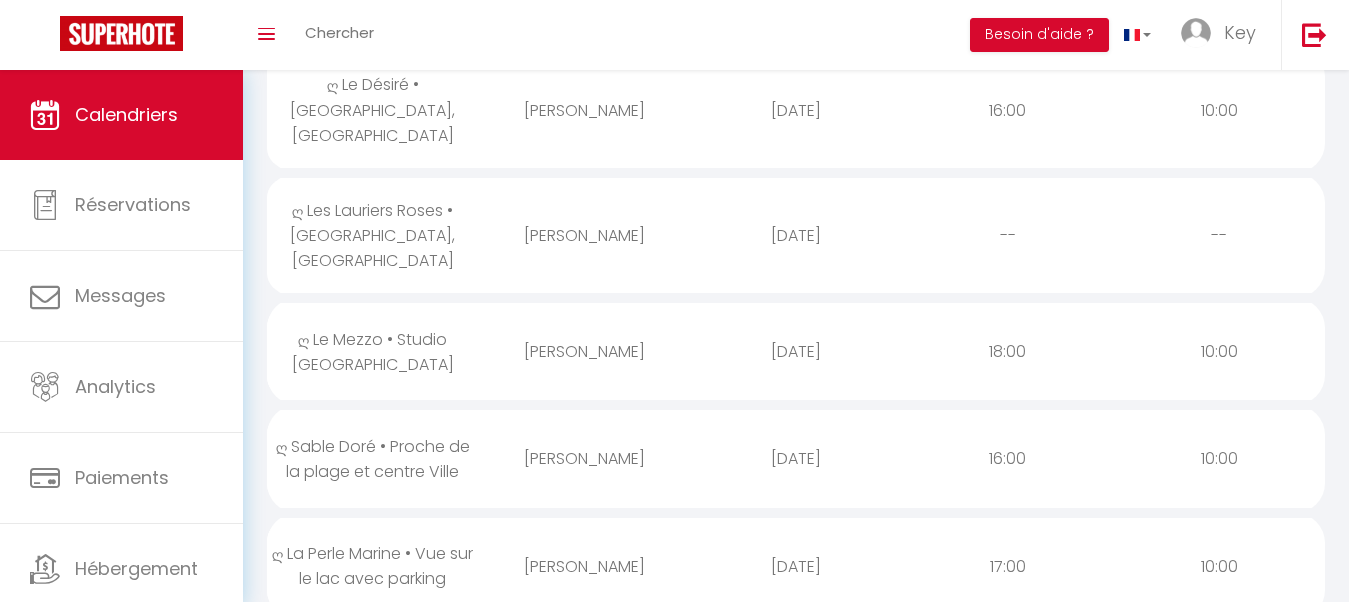 click on "[PERSON_NAME]" at bounding box center (585, 351) 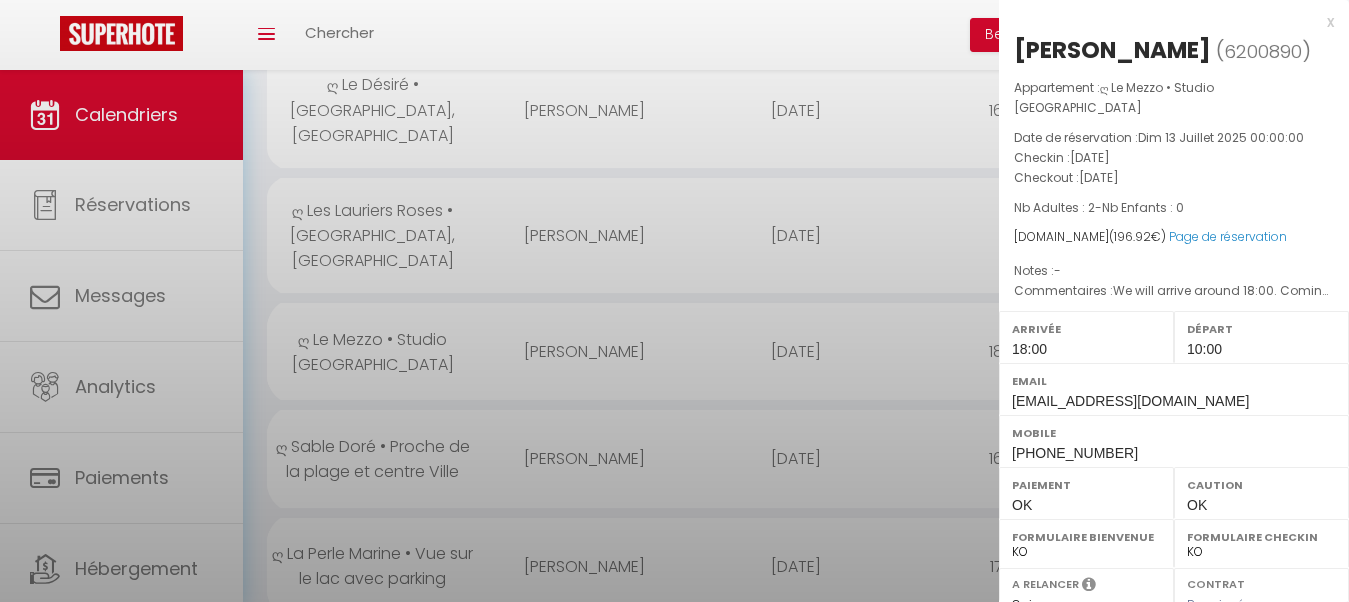 click at bounding box center (674, 301) 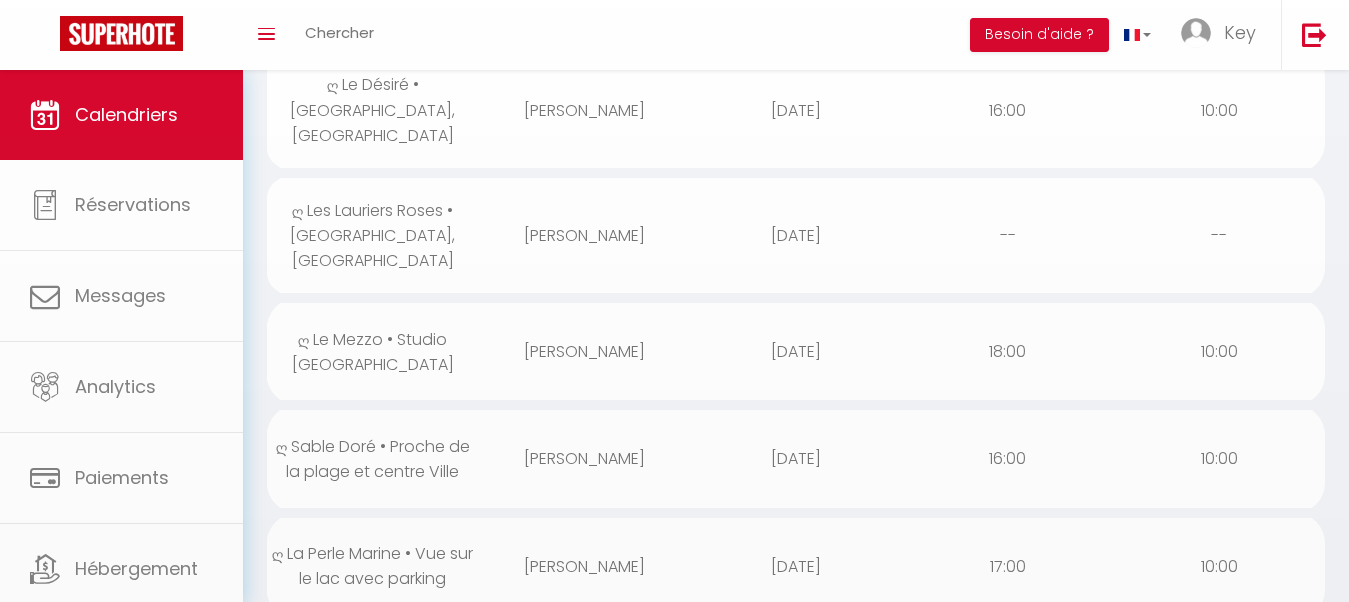 click on "Coaching SuperHote ce soir à 18h00, pour participer:  [URL][DOMAIN_NAME][SECURITY_DATA]   ×     Toggle navigation       Toggle Search     Toggle menubar     Chercher   BUTTON
Besoin d'aide ?
Key   Paramètres        Équipe     Résultat de la recherche   Aucun résultat     Calendriers     Réservations     Messages     Analytics      Paiements     Hébergement     Notifications                 Résultat de la recherche   Id   Appart   Voyageur    Checkin   Checkout   Nuits   Pers.   Plateforme   Statut     Résultat de la recherche   Aucun résultat           CALENDRIERS
Filtrer par hébergement
Douai       ღ Fabrik • Parking sécurisé & Wifi fibre     ღ L'Artoisienne • Parking sécurisé & Wifi fibre     ღ Lys Vert • Parking sécurisé & Wifi fibre     ღ Reyloft • Situé au cœur de Douai & Wifi fibre                 [GEOGRAPHIC_DATA]" at bounding box center (674, 7686) 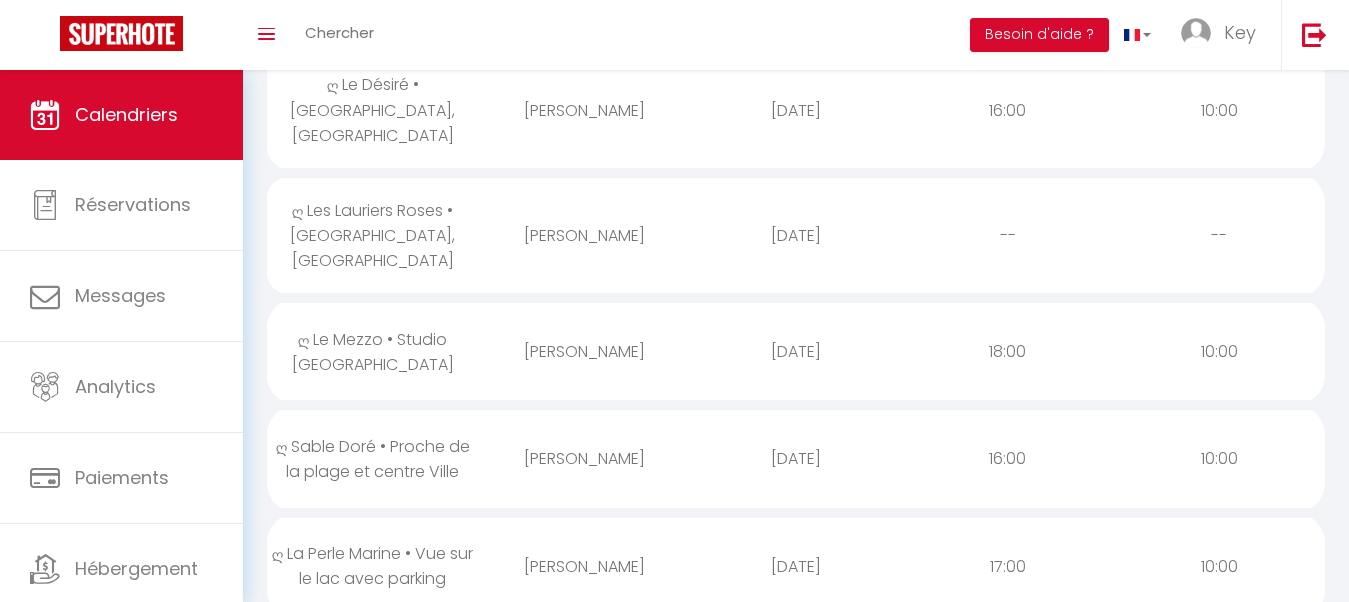 click on "[PERSON_NAME]" at bounding box center [585, 351] 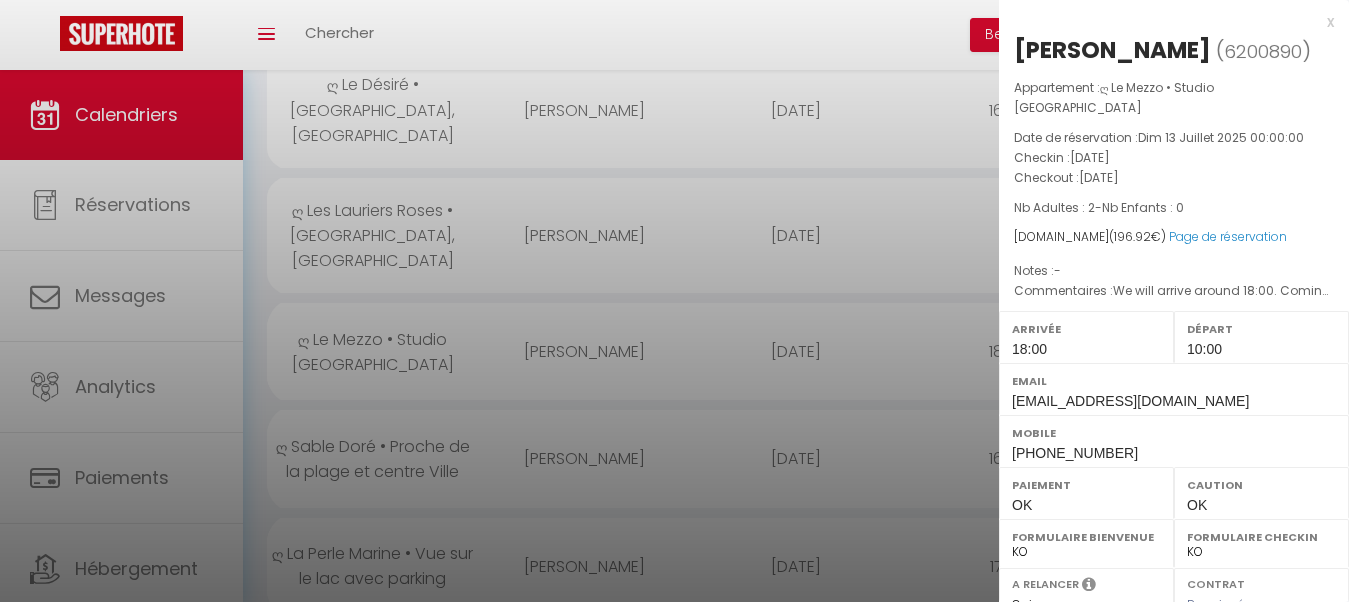 click at bounding box center [674, 301] 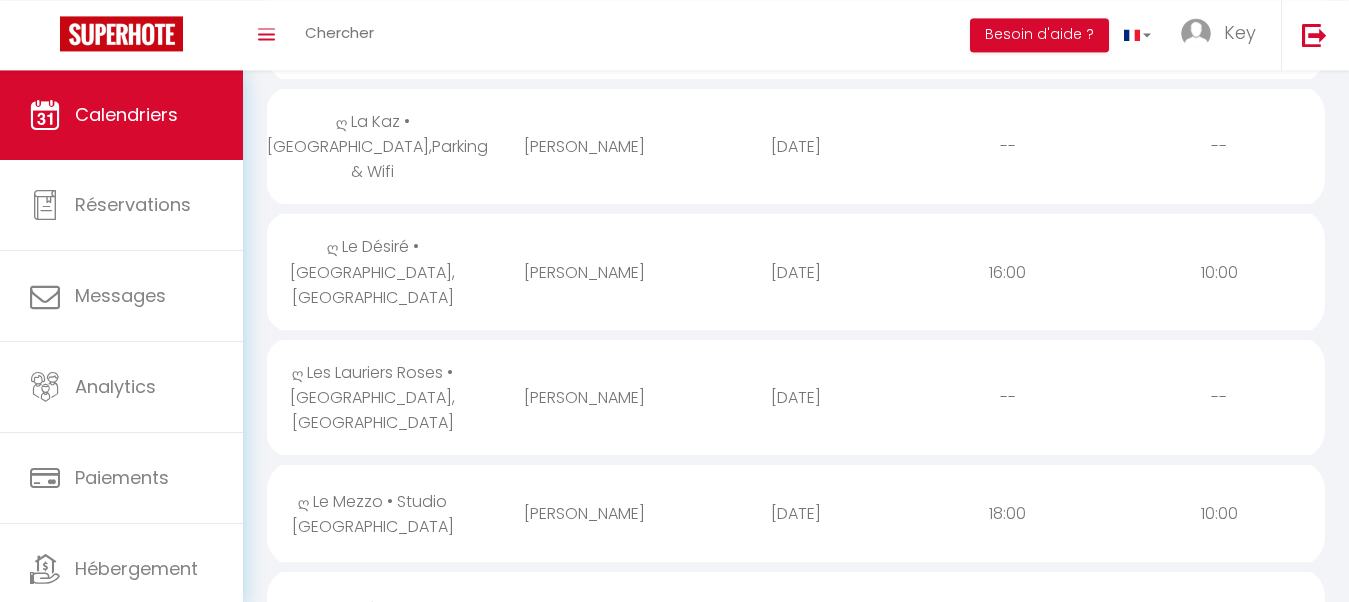 scroll, scrollTop: 1530, scrollLeft: 0, axis: vertical 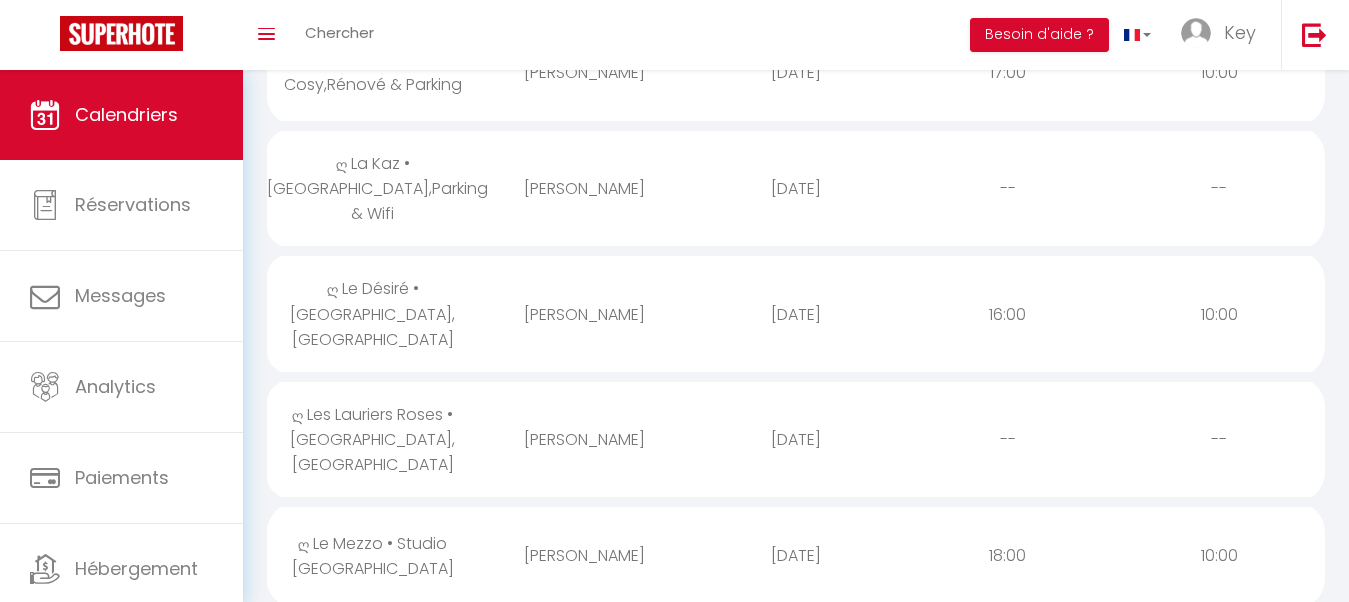 click on "[PERSON_NAME]" at bounding box center (585, 439) 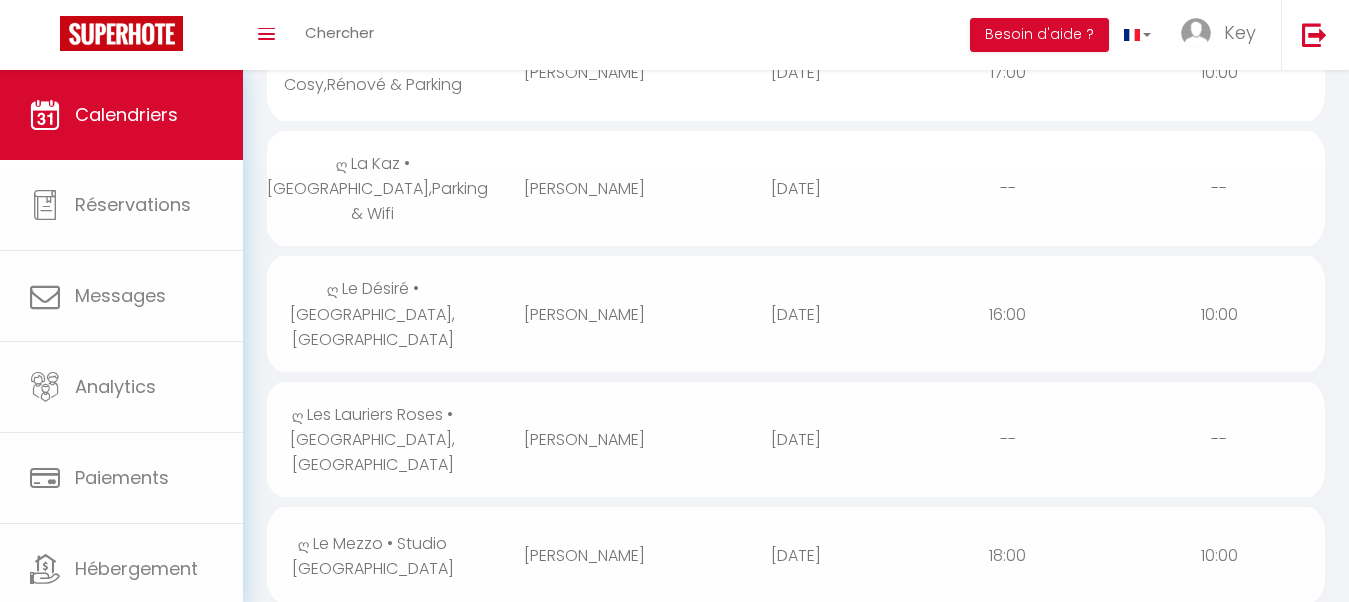 click on "[PERSON_NAME]" at bounding box center [585, 555] 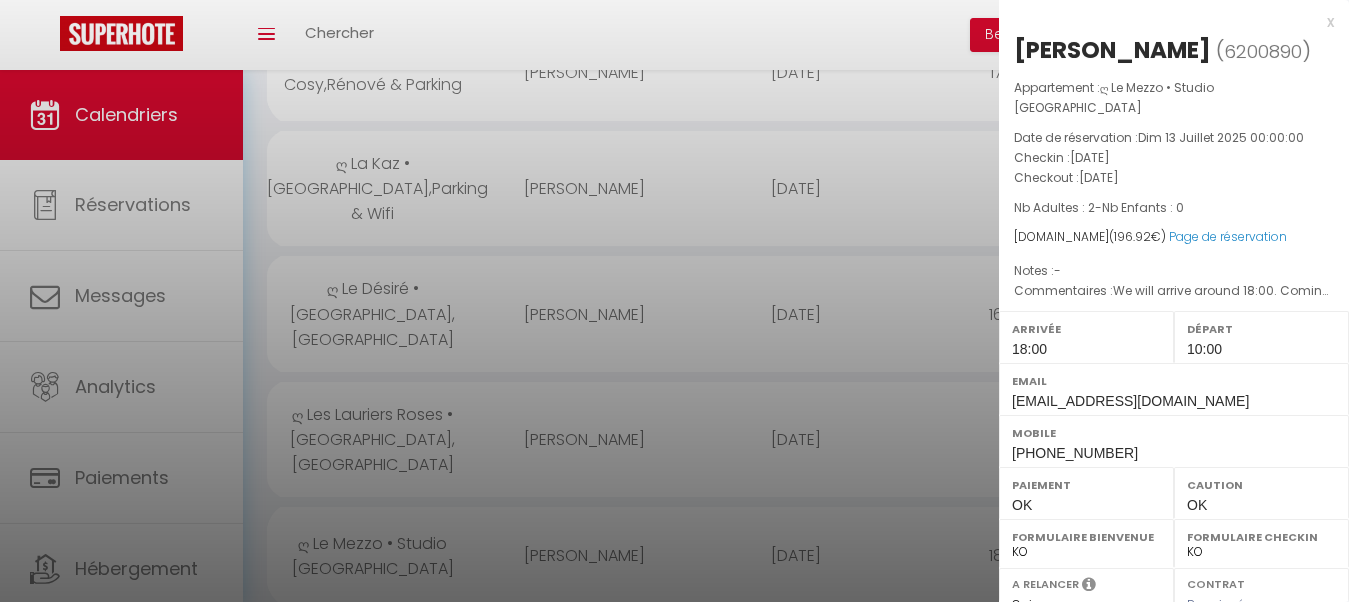click at bounding box center [674, 301] 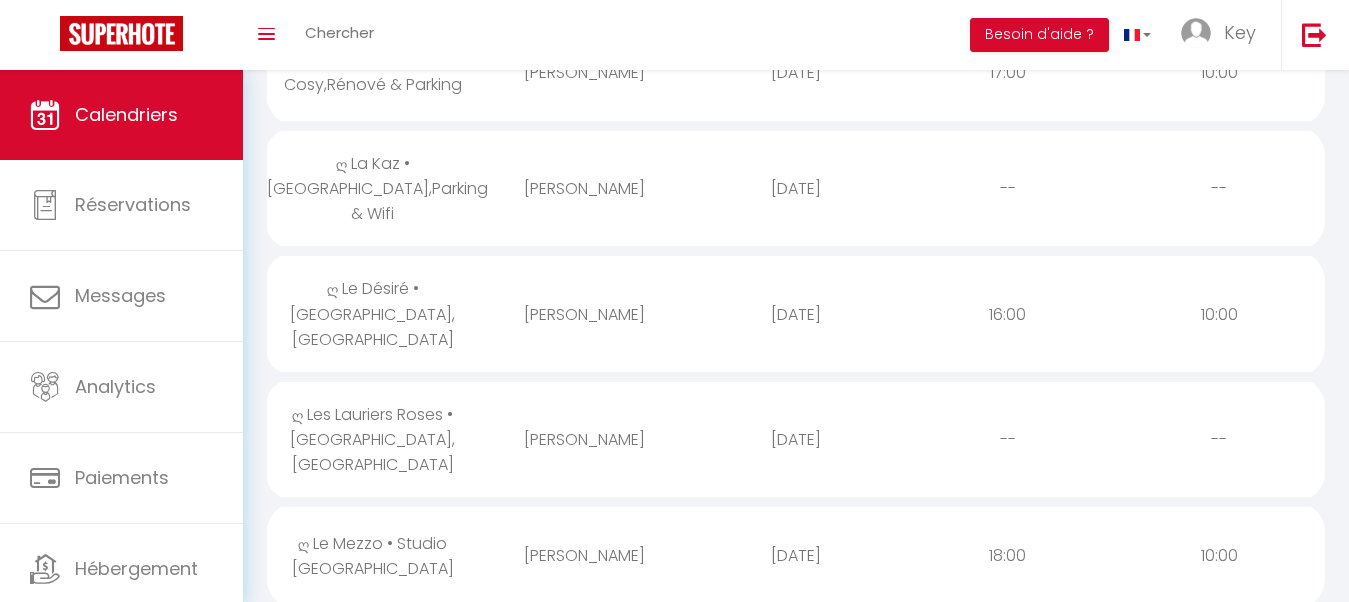 click on "[PERSON_NAME]" at bounding box center [585, 439] 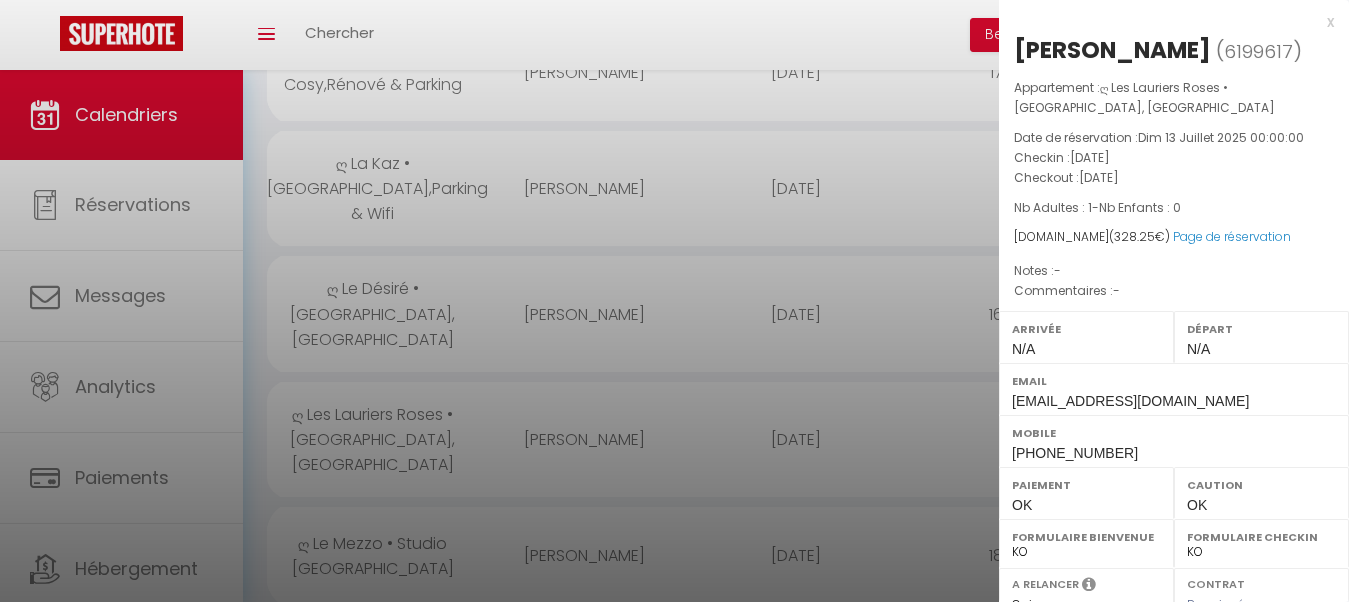 click at bounding box center [674, 301] 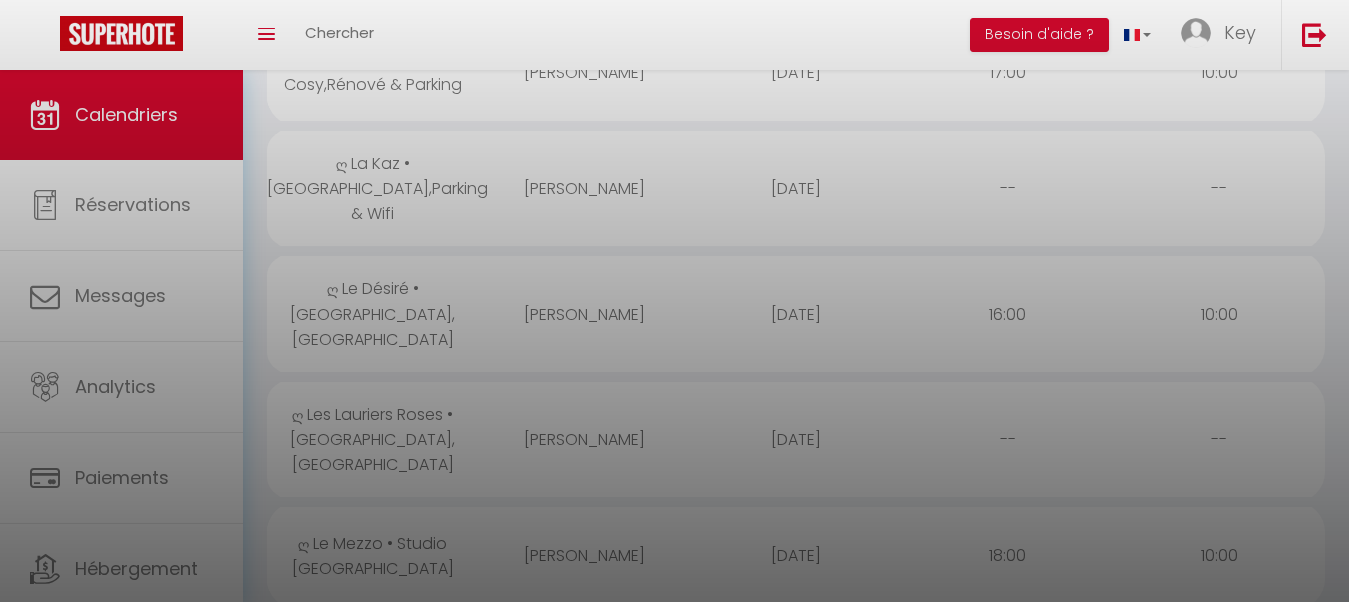 click at bounding box center (674, 301) 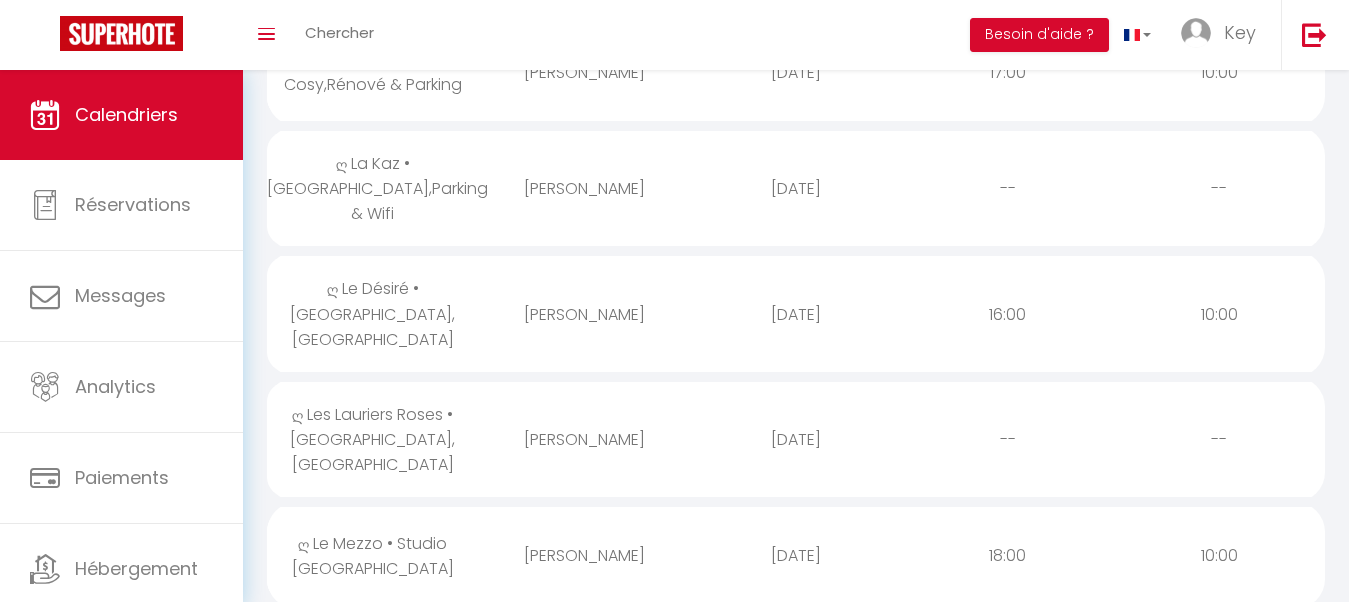 click on "[PERSON_NAME]" at bounding box center (585, 314) 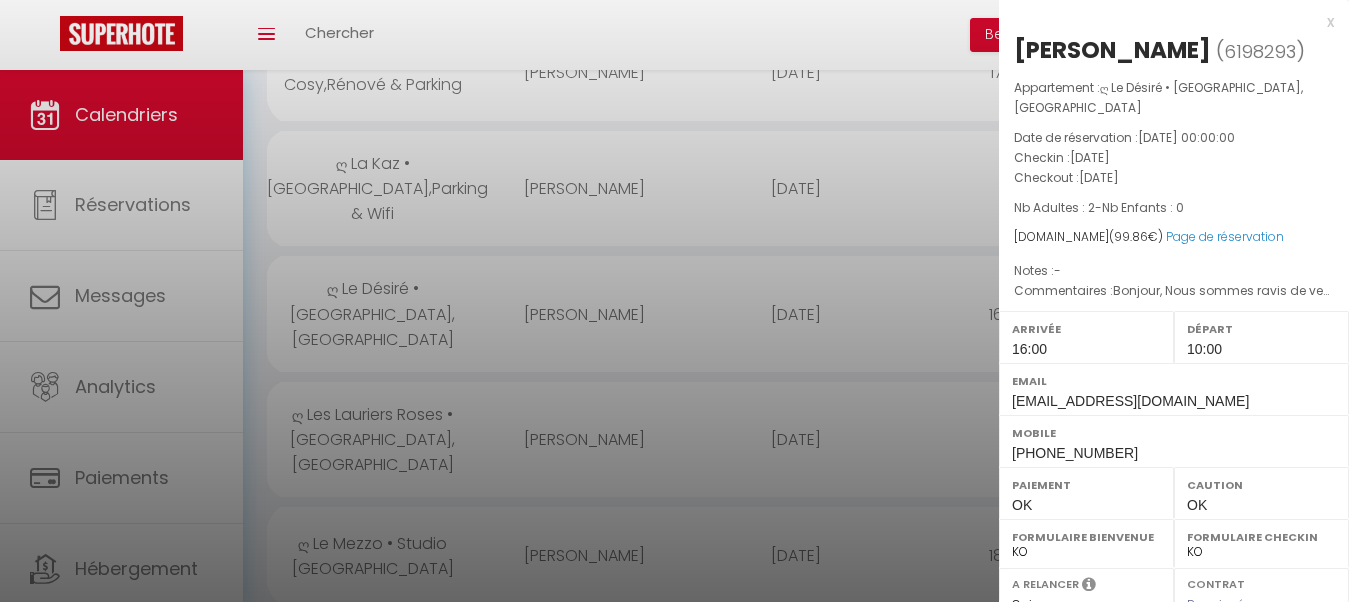 click at bounding box center [674, 301] 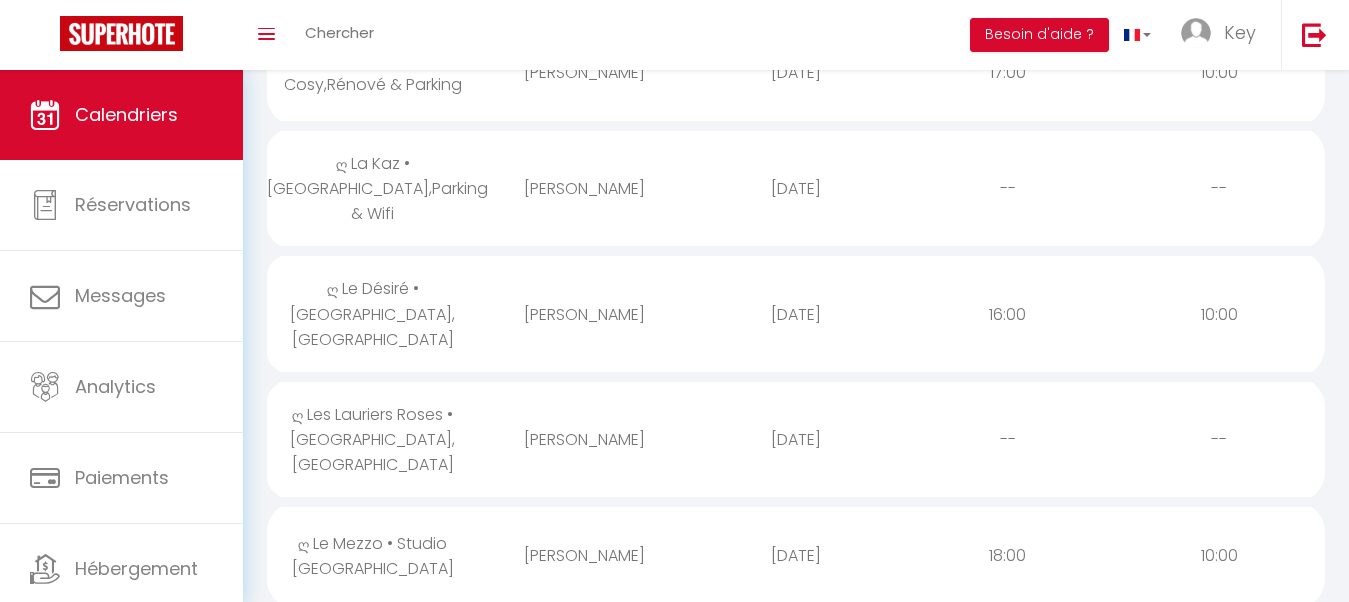 scroll, scrollTop: 1428, scrollLeft: 0, axis: vertical 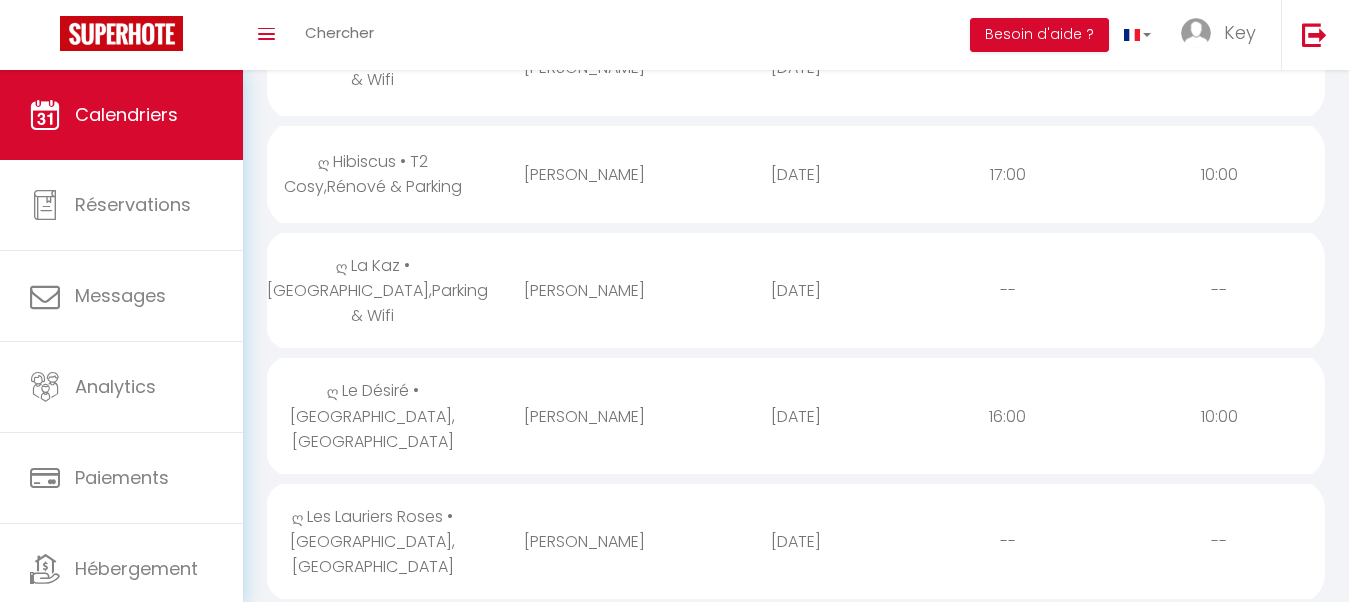 click on "[PERSON_NAME]" at bounding box center [585, 290] 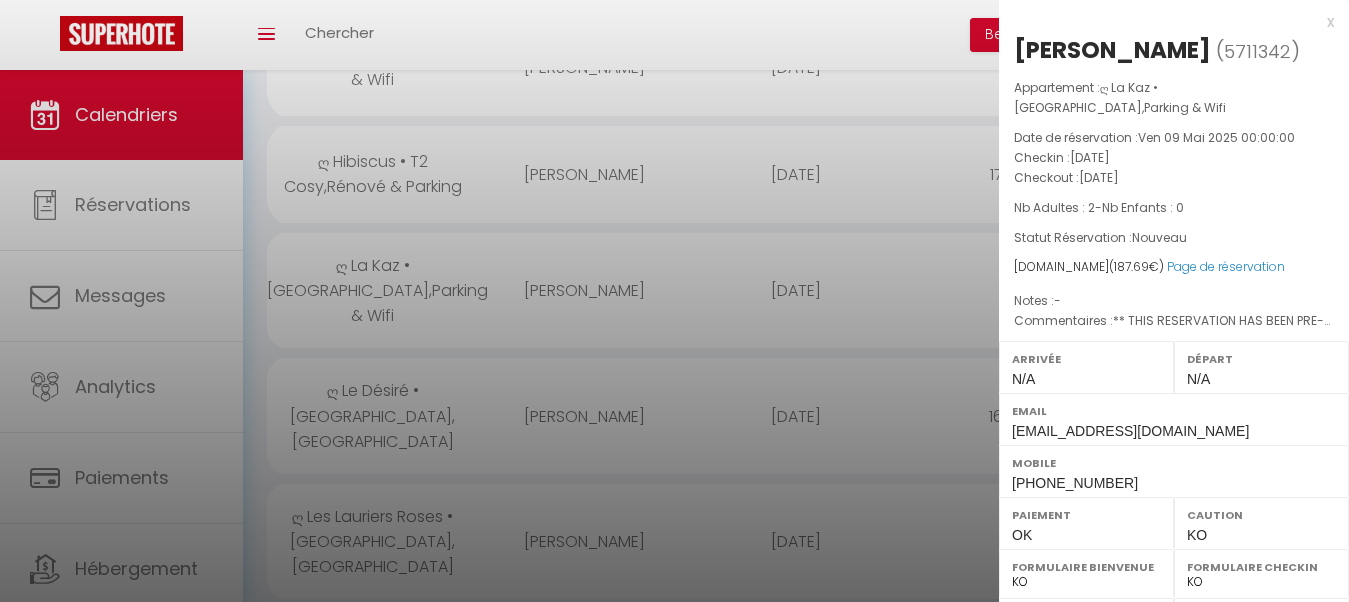 click at bounding box center [674, 301] 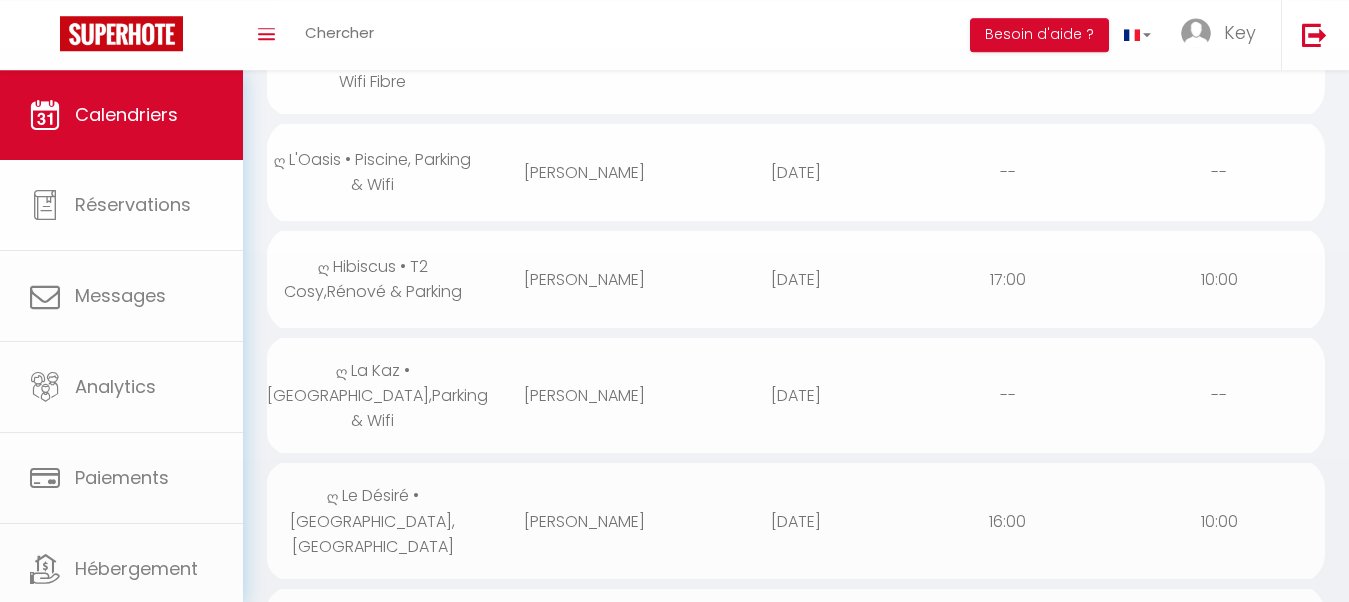 scroll, scrollTop: 1224, scrollLeft: 0, axis: vertical 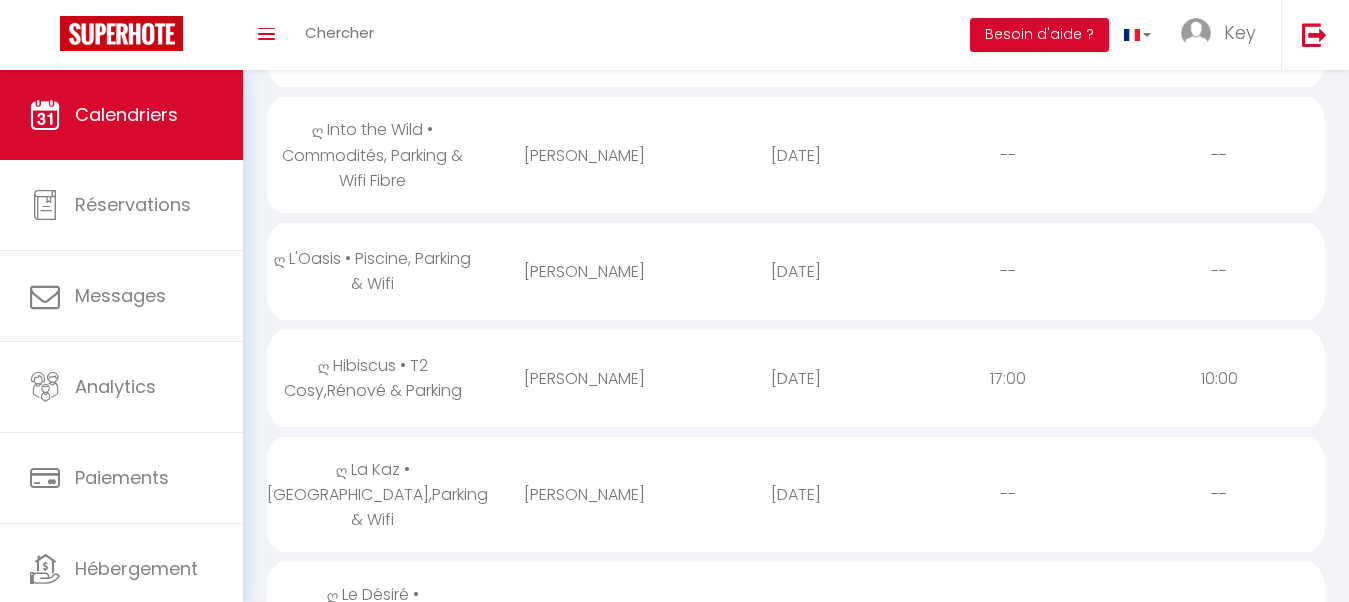 click on "[PERSON_NAME]" at bounding box center (585, 378) 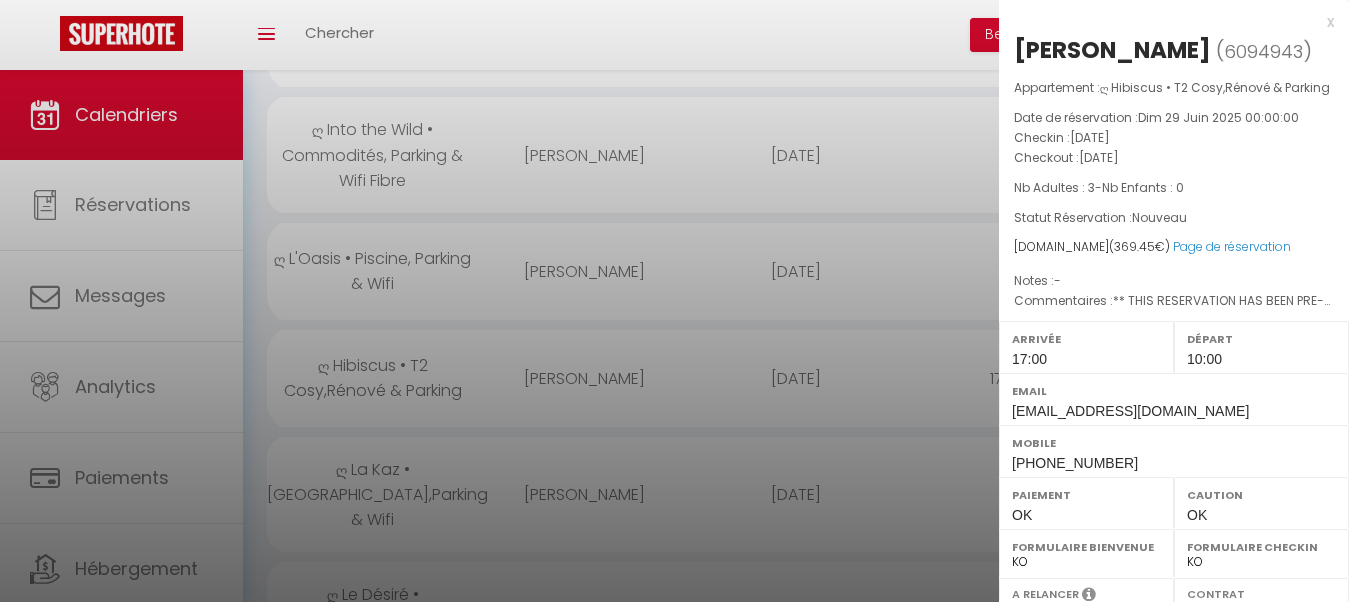 scroll, scrollTop: 1122, scrollLeft: 0, axis: vertical 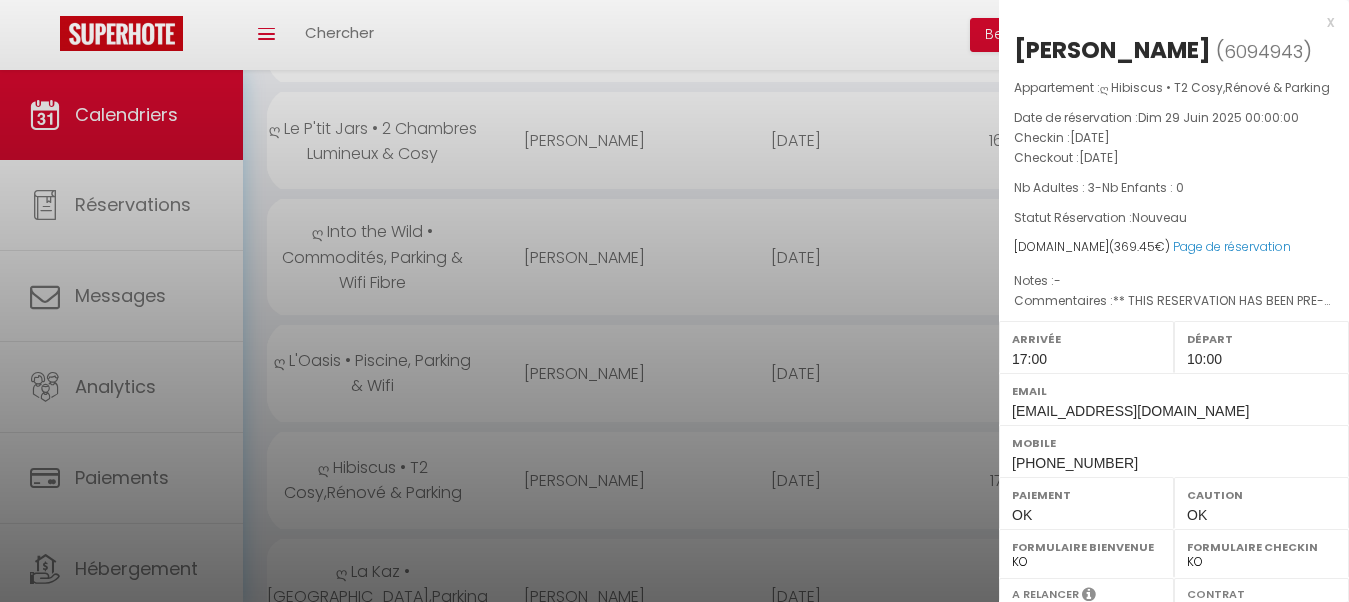 click at bounding box center [674, 301] 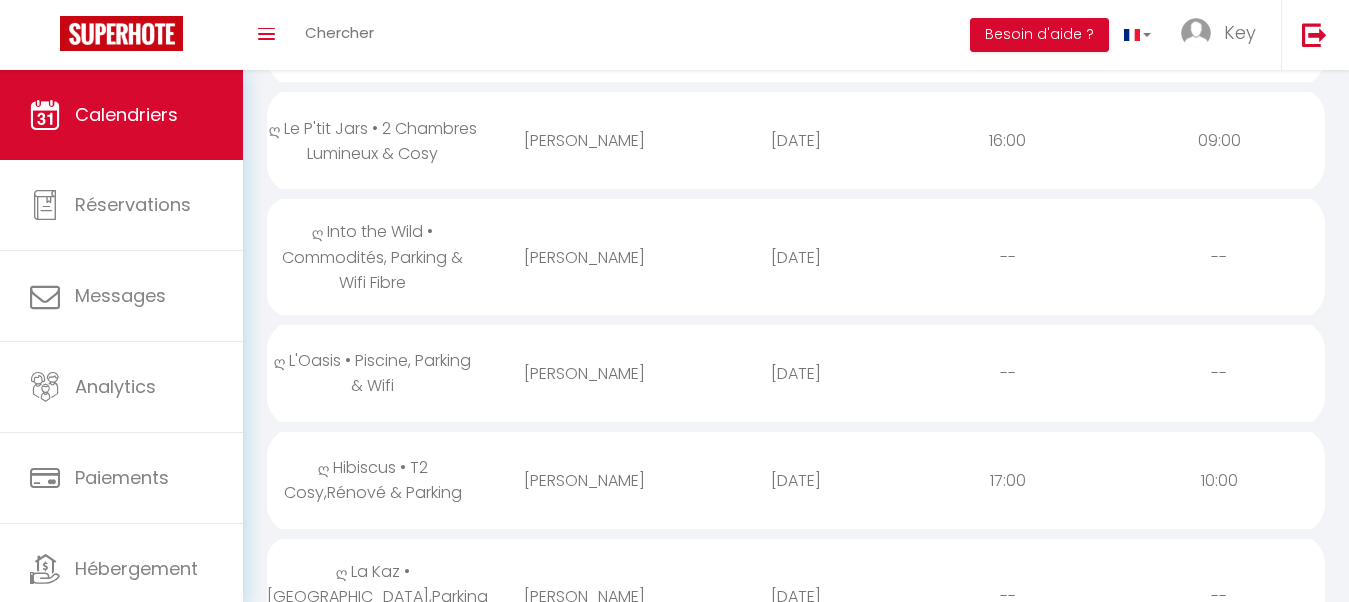 click on "[PERSON_NAME]" at bounding box center [585, 373] 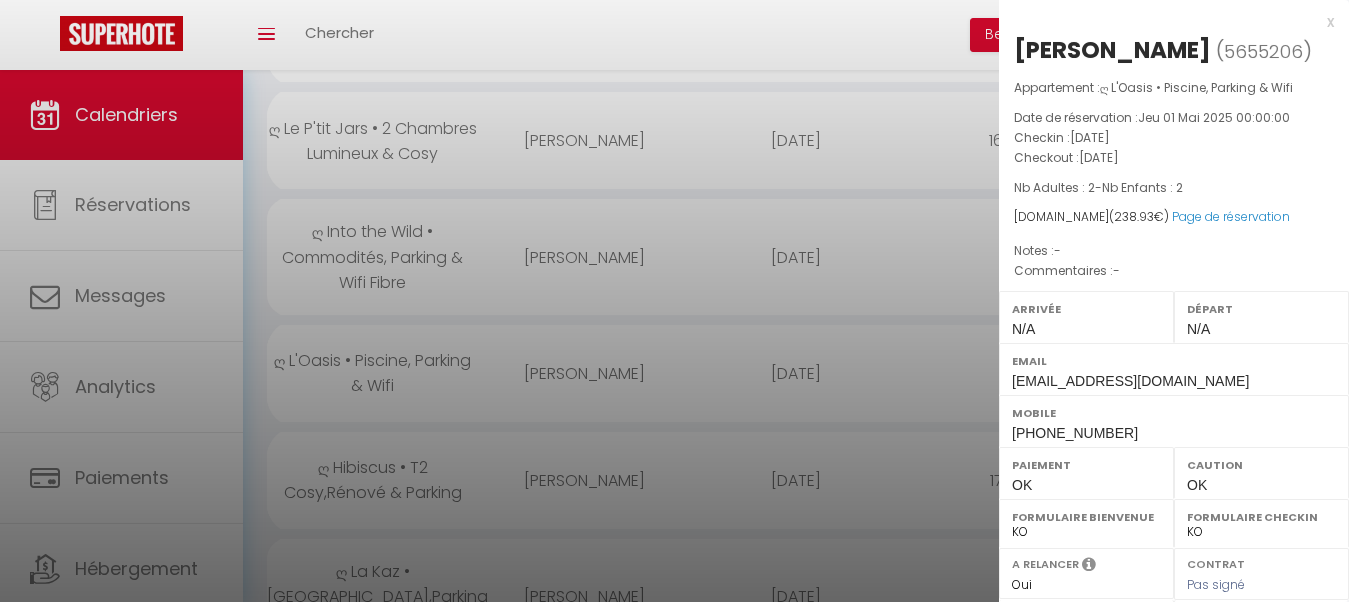 click at bounding box center (674, 301) 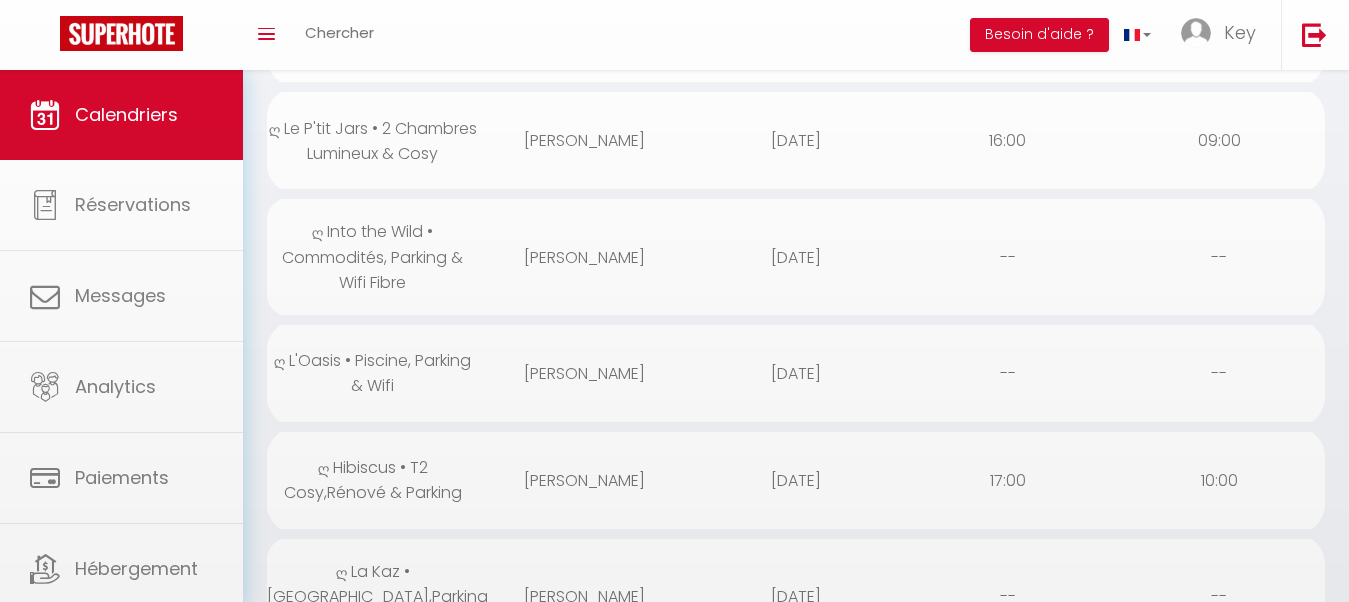 click at bounding box center [674, 301] 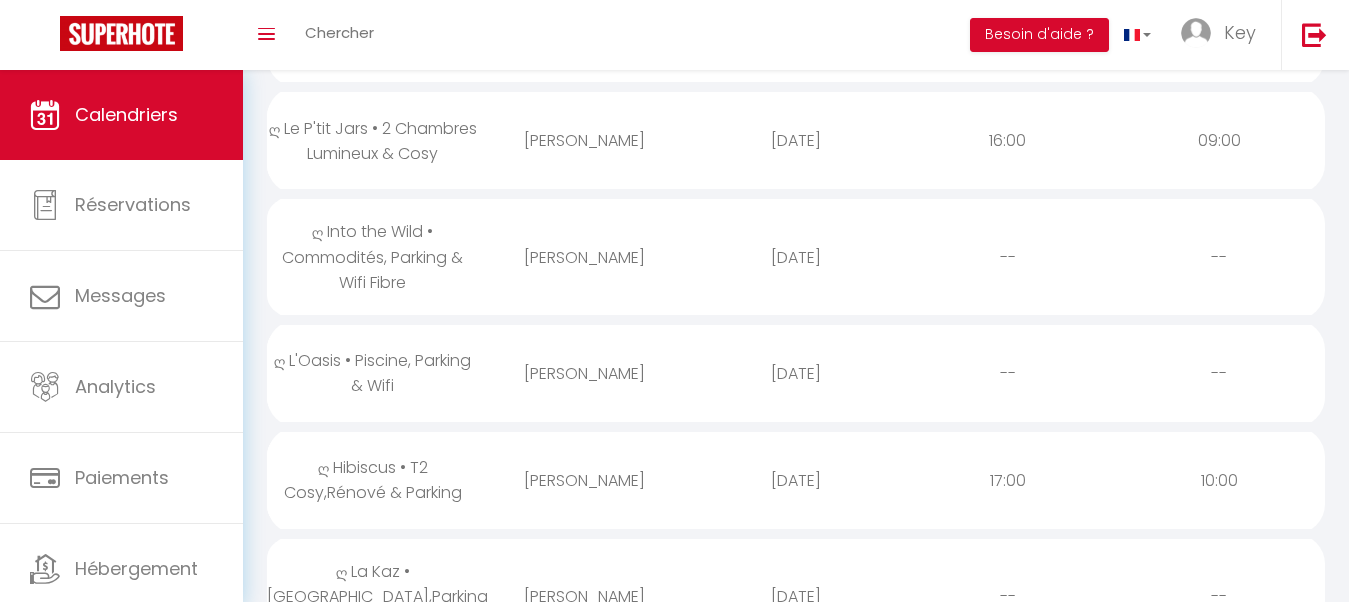 click on "[PERSON_NAME]" at bounding box center [585, 257] 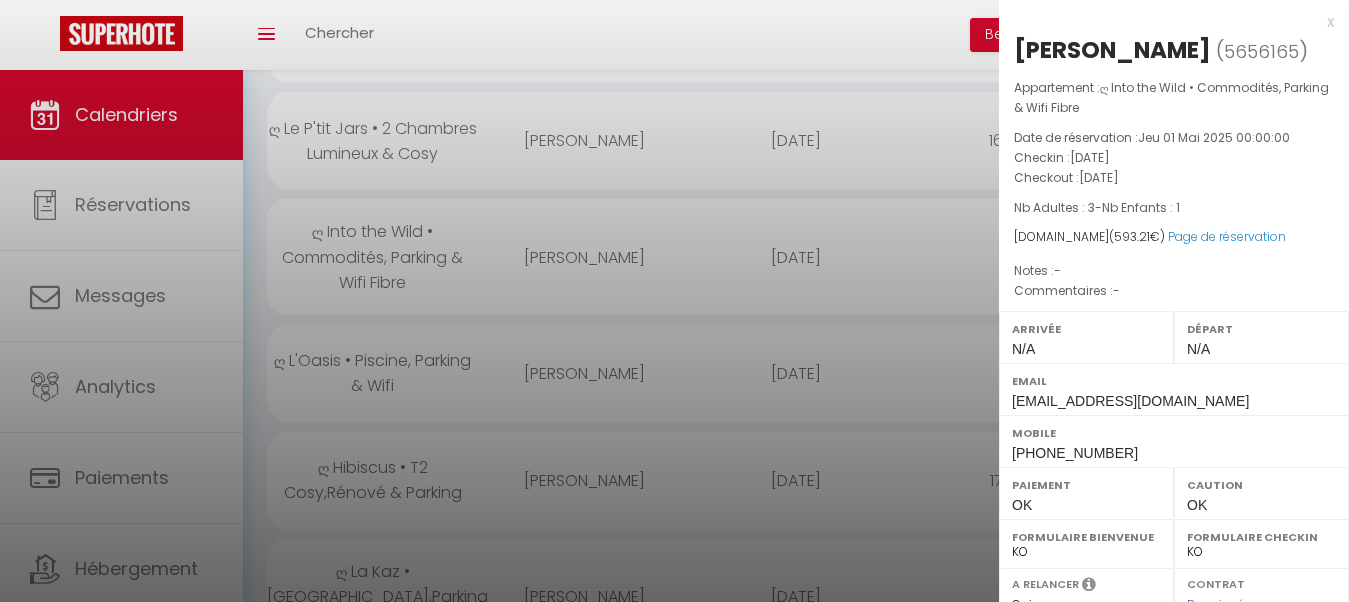 click at bounding box center [674, 301] 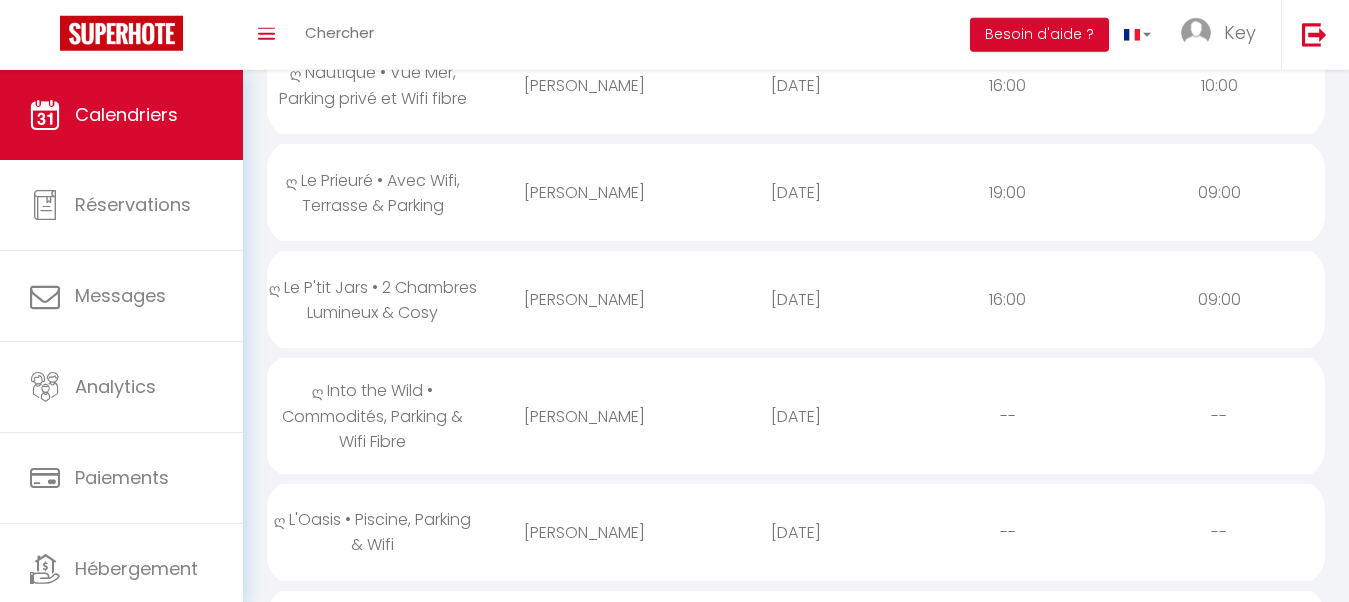 scroll, scrollTop: 918, scrollLeft: 0, axis: vertical 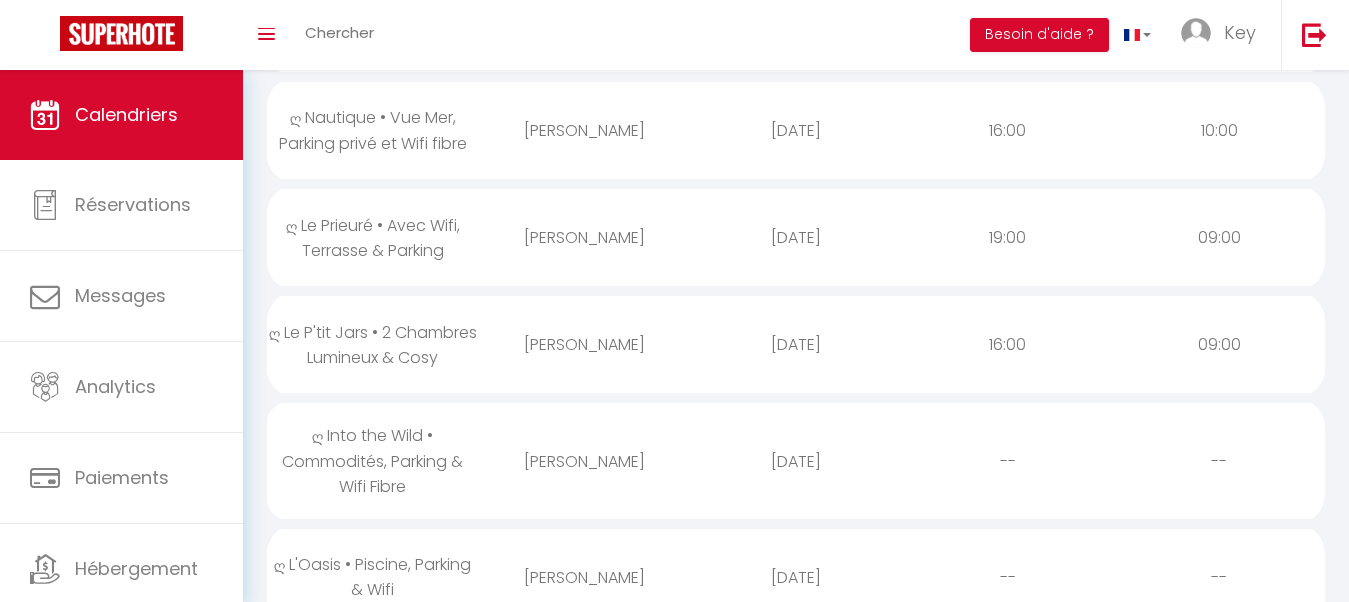 click on "[PERSON_NAME]" at bounding box center (585, 344) 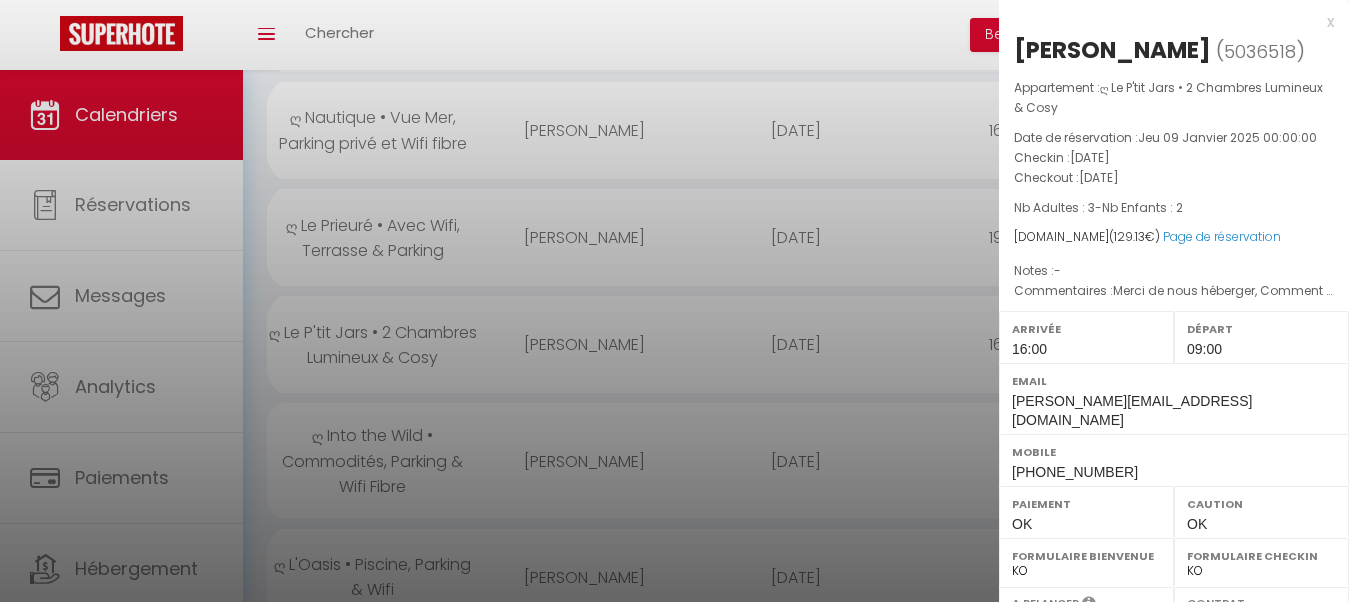 click at bounding box center (674, 301) 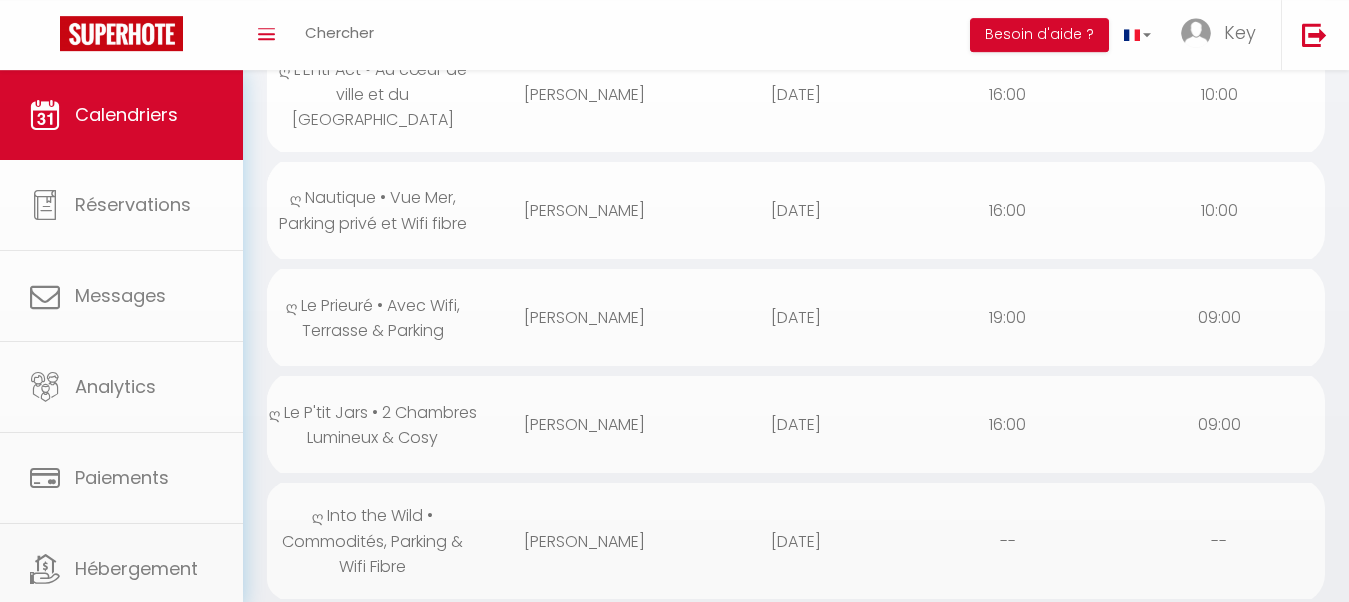 scroll, scrollTop: 816, scrollLeft: 0, axis: vertical 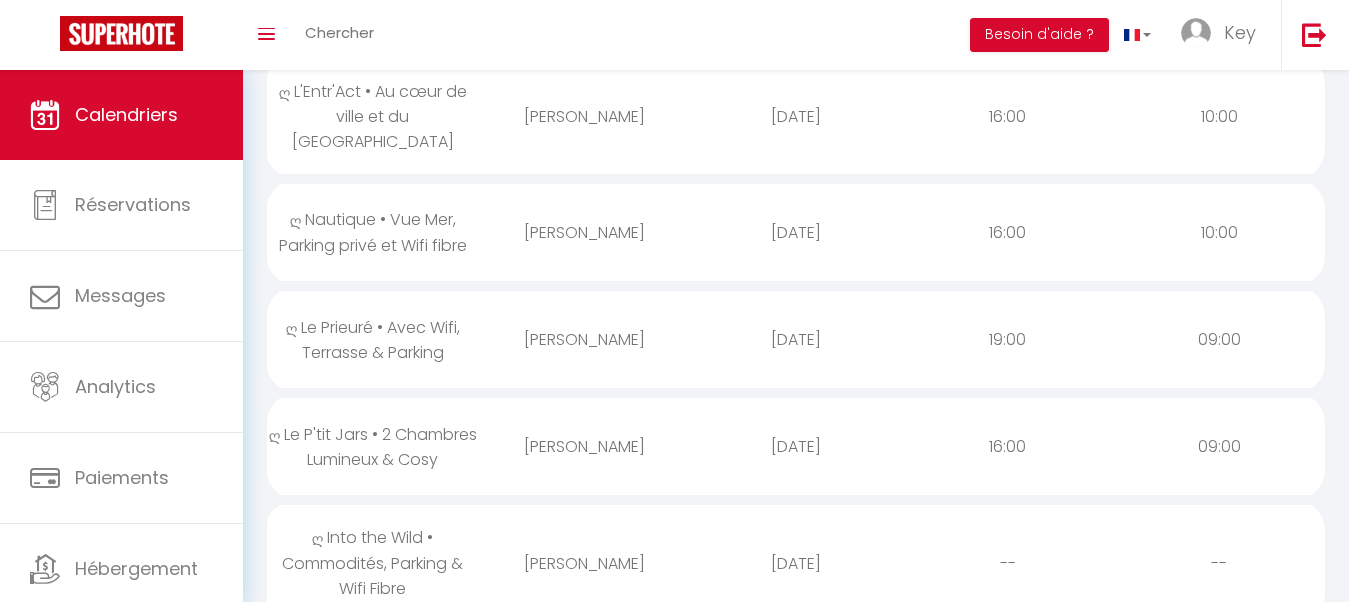 click on "[PERSON_NAME]" at bounding box center [585, 339] 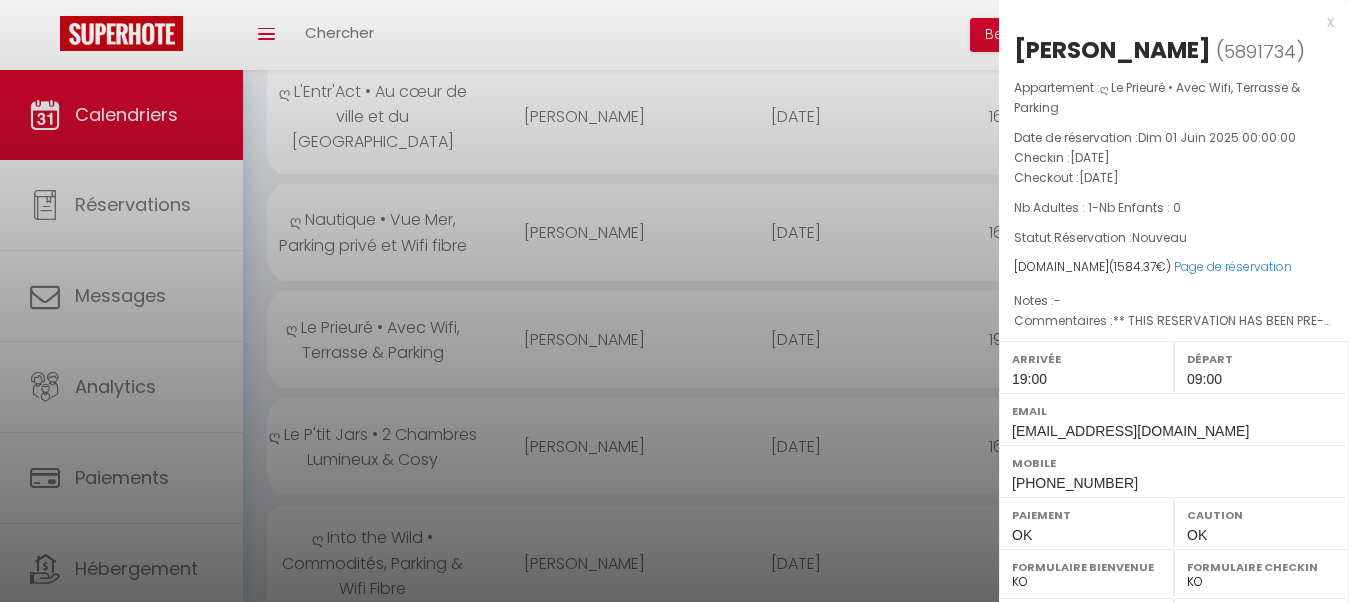 click at bounding box center [674, 301] 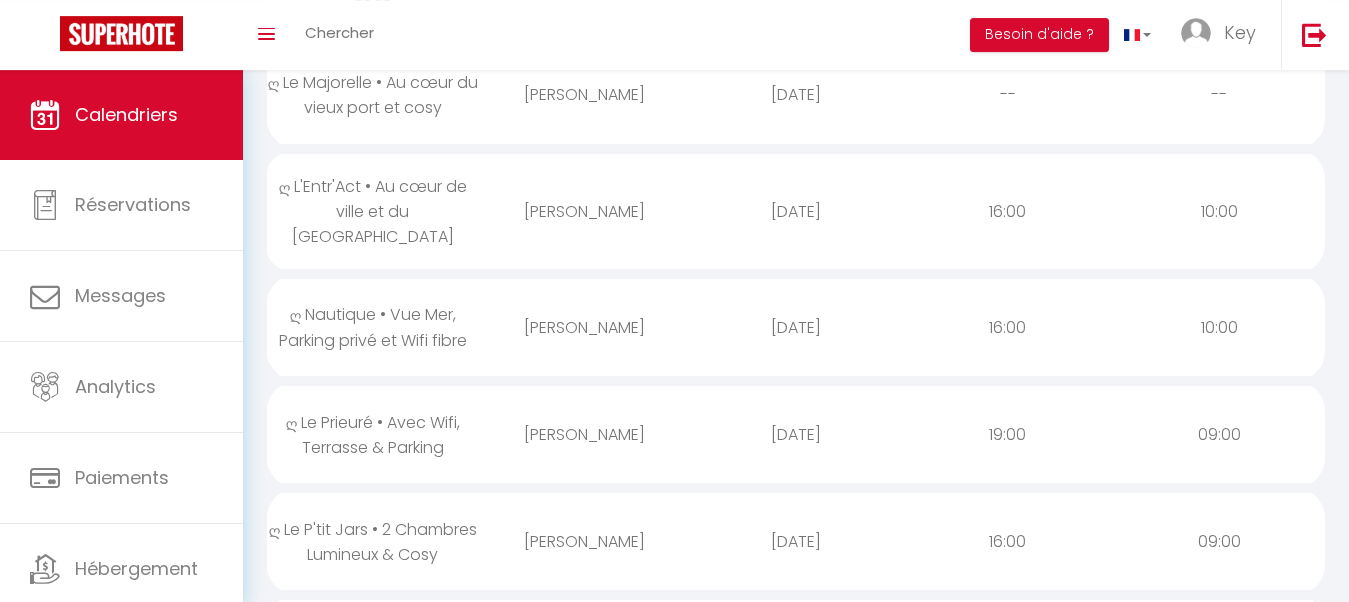 scroll, scrollTop: 714, scrollLeft: 0, axis: vertical 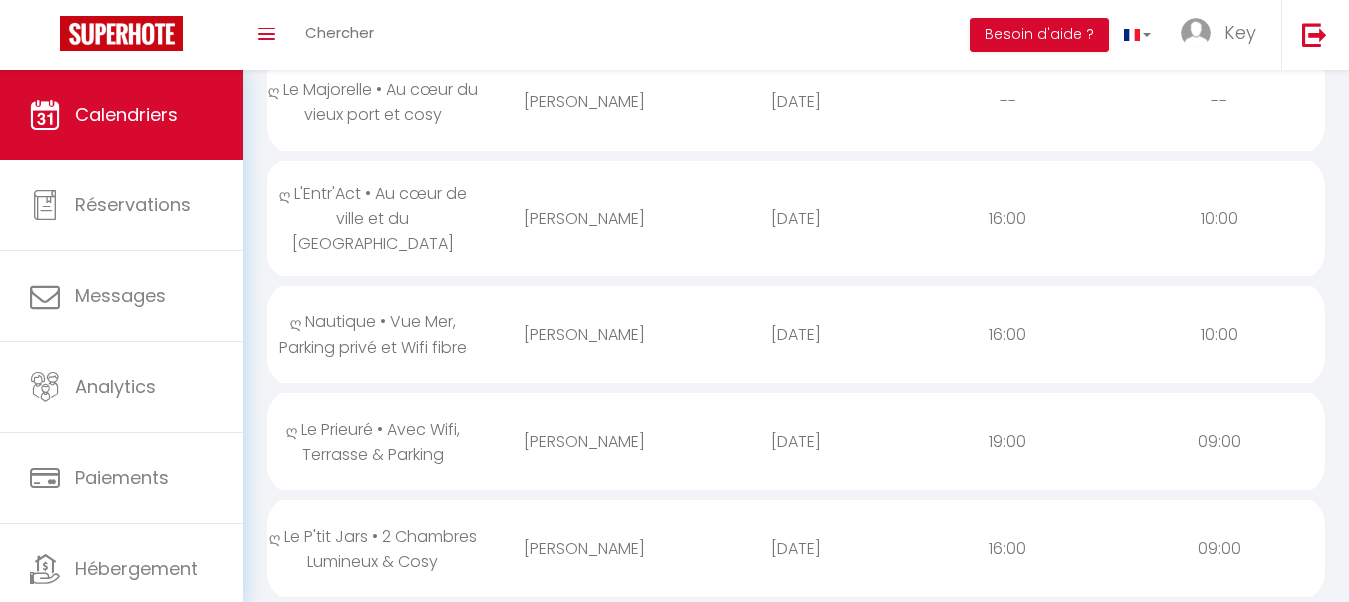 click on "[PERSON_NAME]" at bounding box center (585, 334) 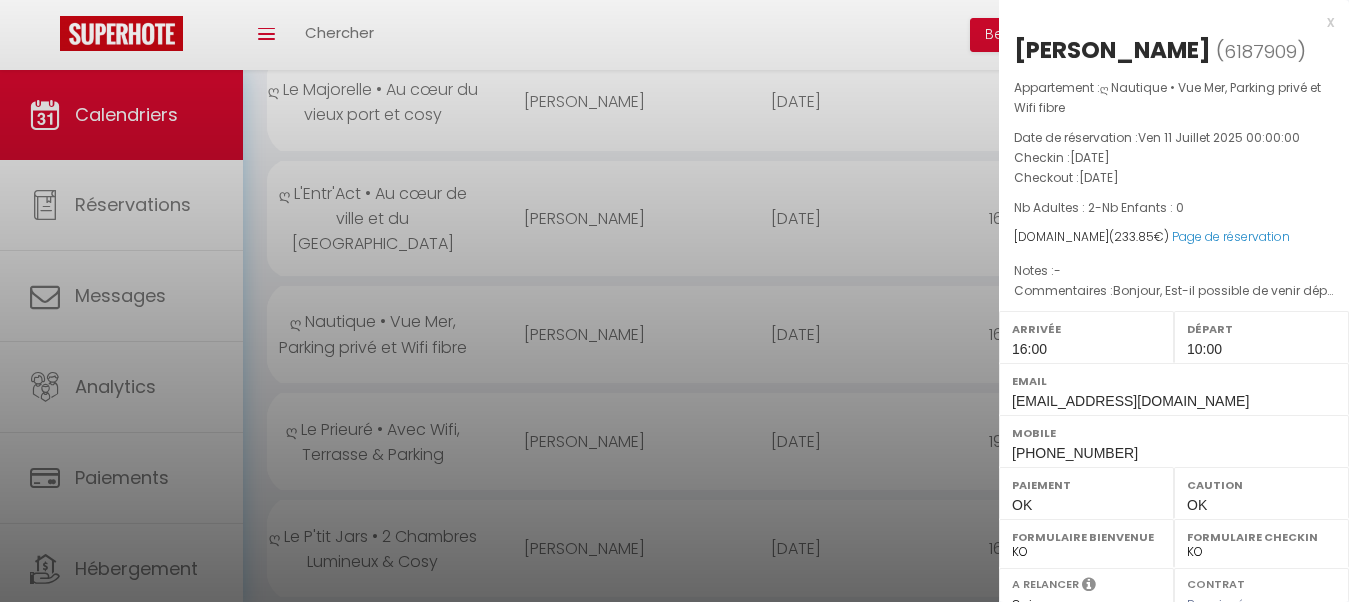 click at bounding box center [674, 301] 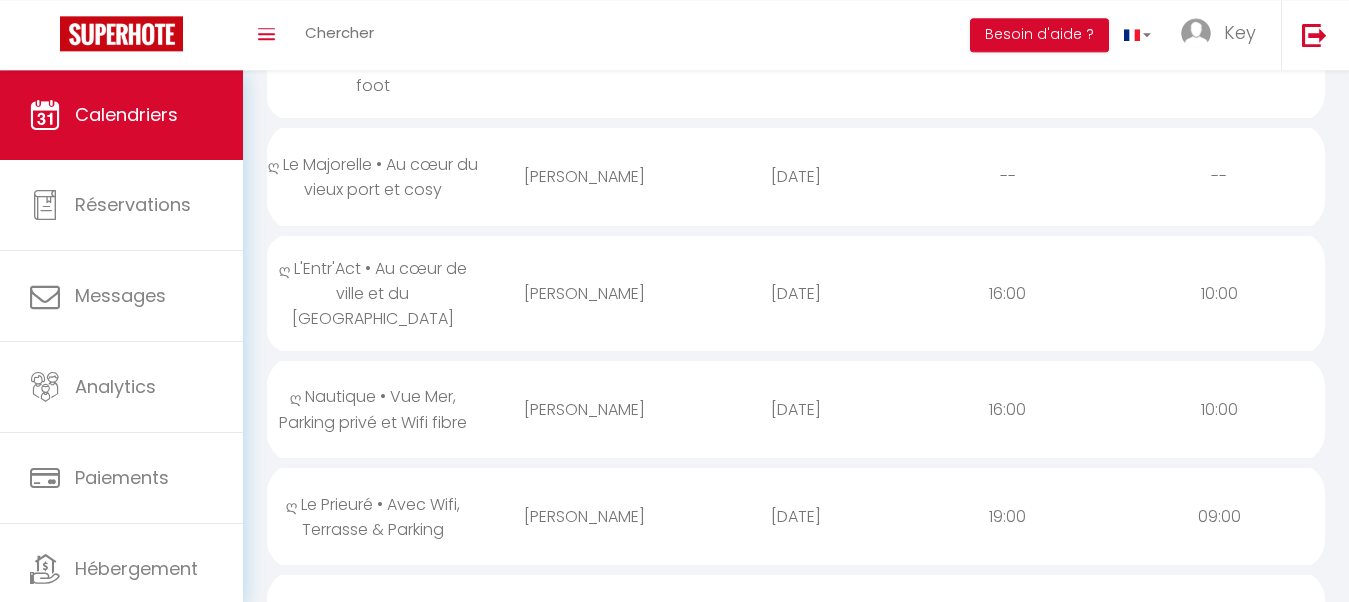 scroll, scrollTop: 612, scrollLeft: 0, axis: vertical 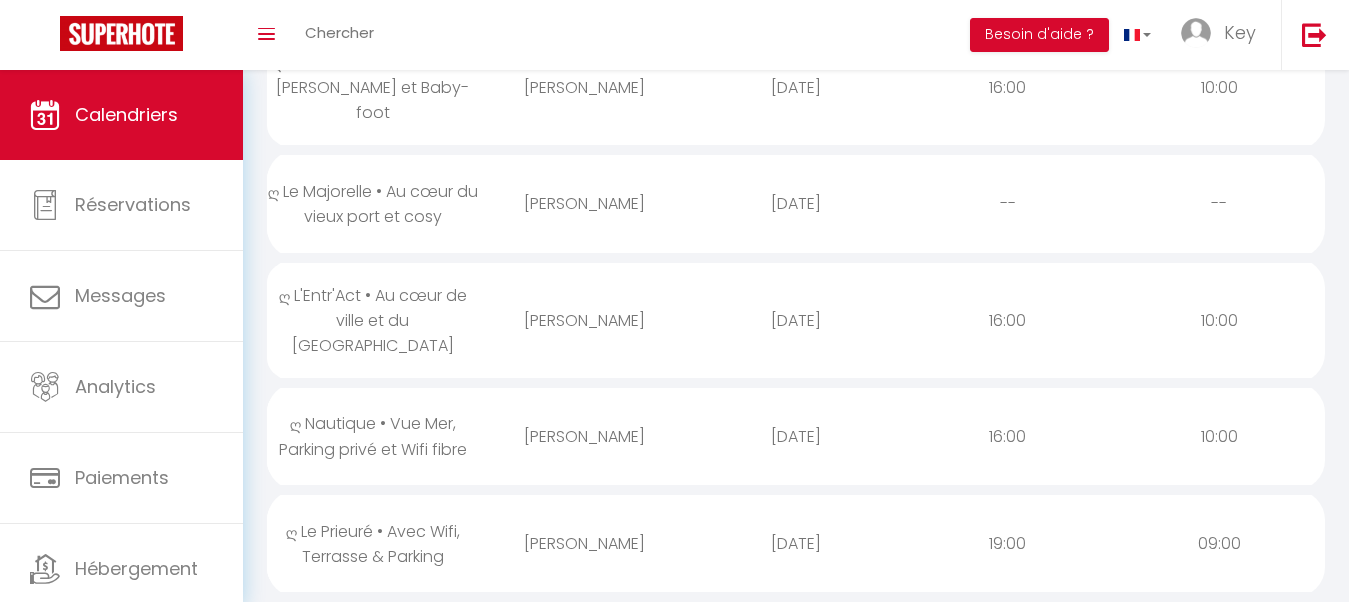 click on "[DATE]" at bounding box center [796, 320] 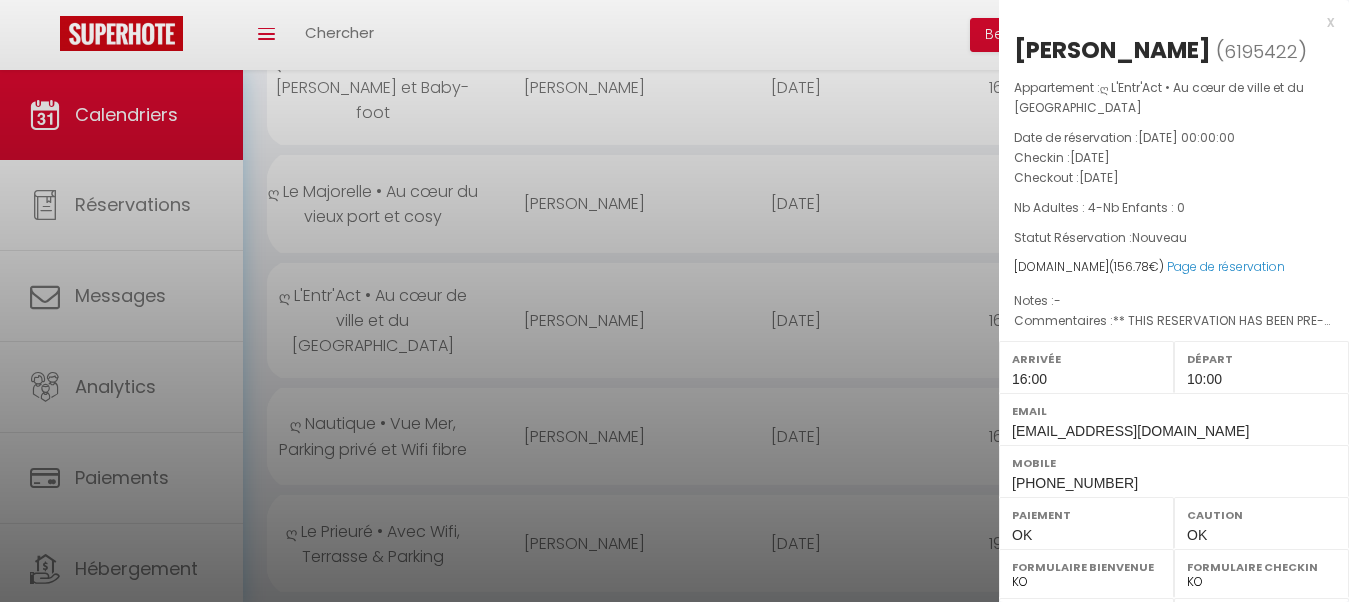click at bounding box center [674, 301] 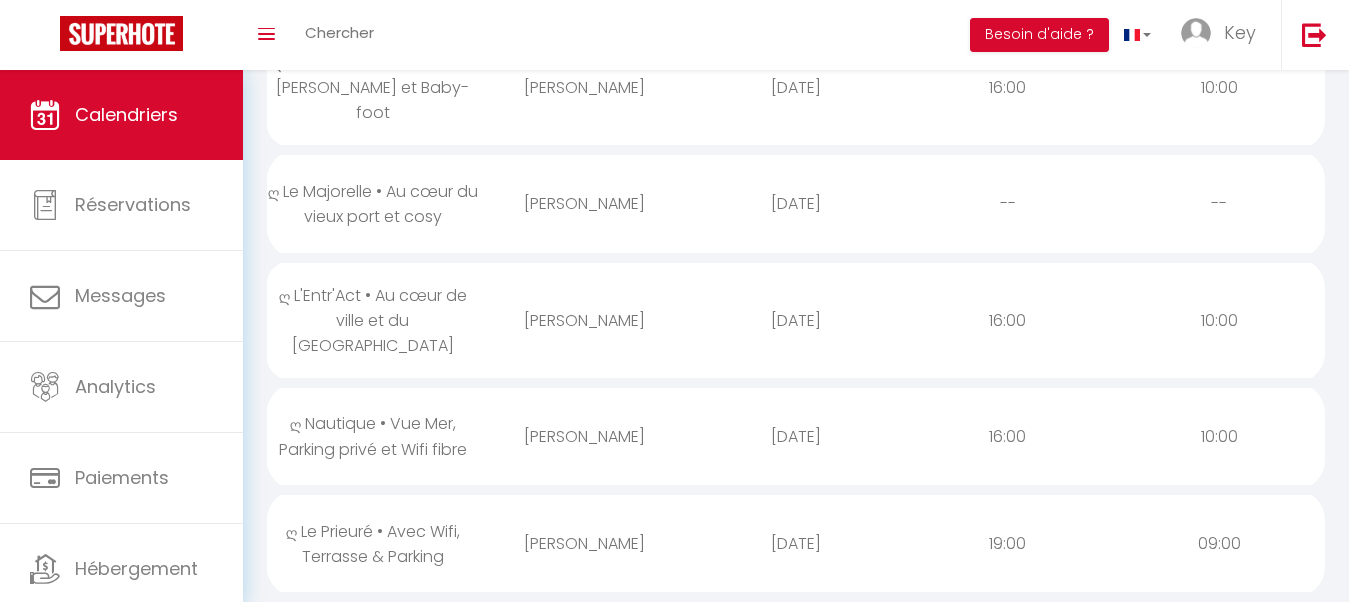 scroll, scrollTop: 510, scrollLeft: 0, axis: vertical 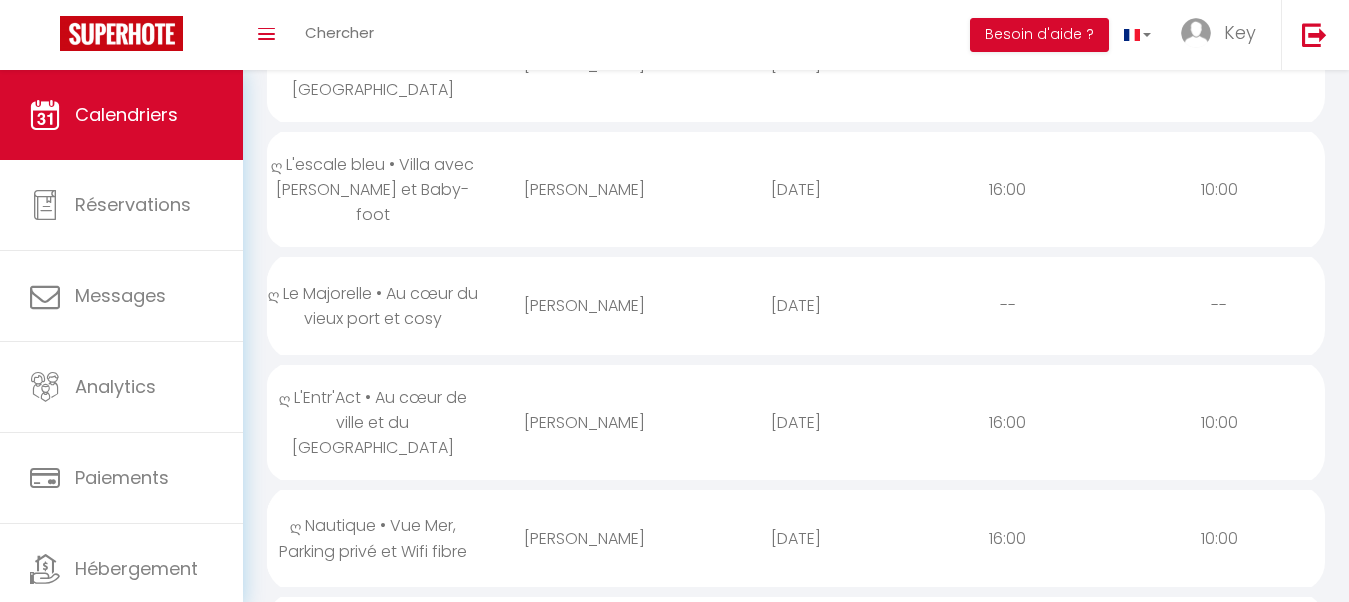 click on "[DATE]" at bounding box center [796, 305] 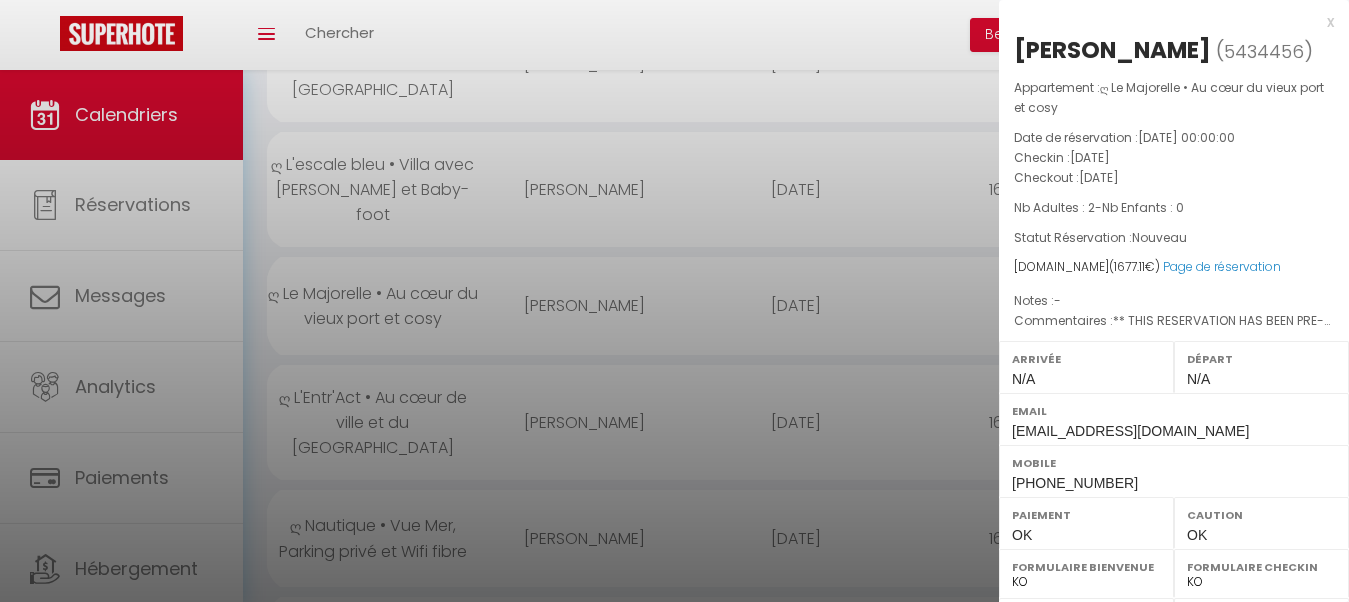 click at bounding box center (674, 301) 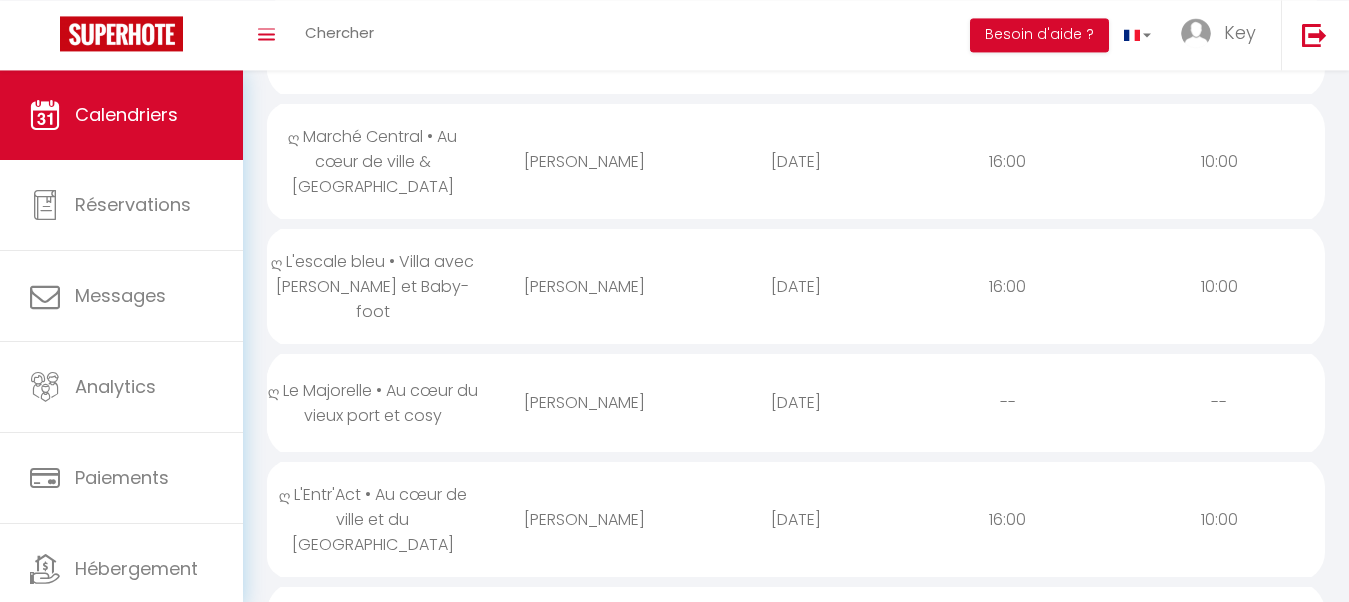 scroll, scrollTop: 408, scrollLeft: 0, axis: vertical 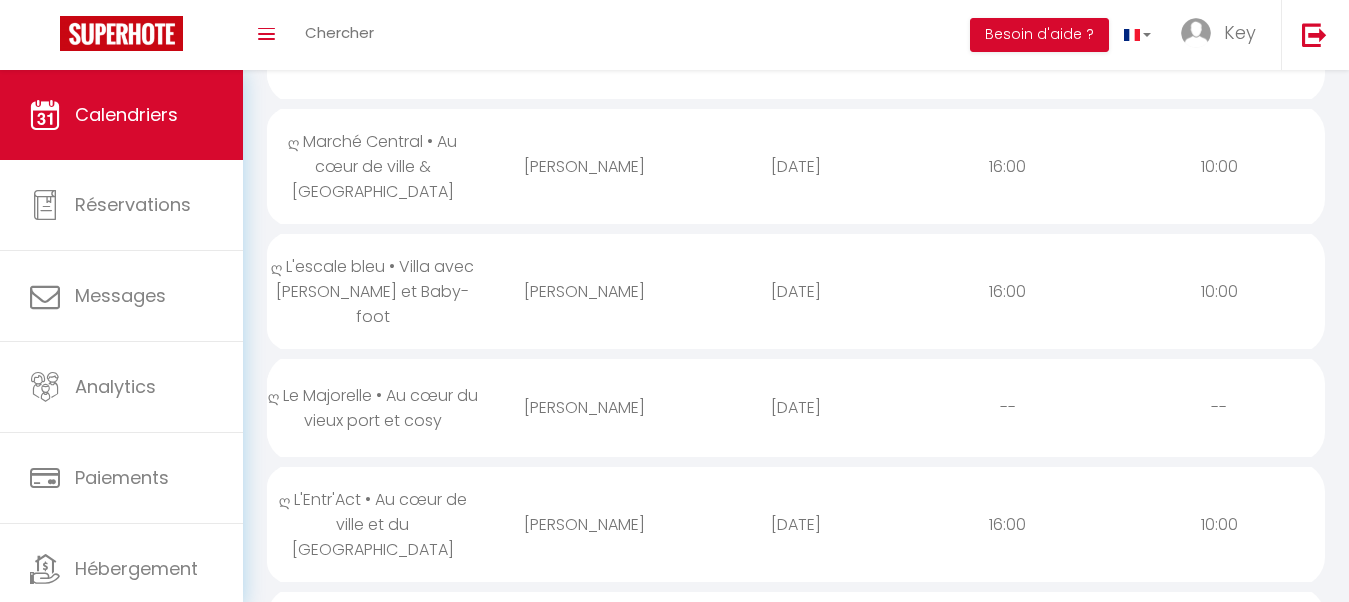 click on "[DATE]" at bounding box center (796, 291) 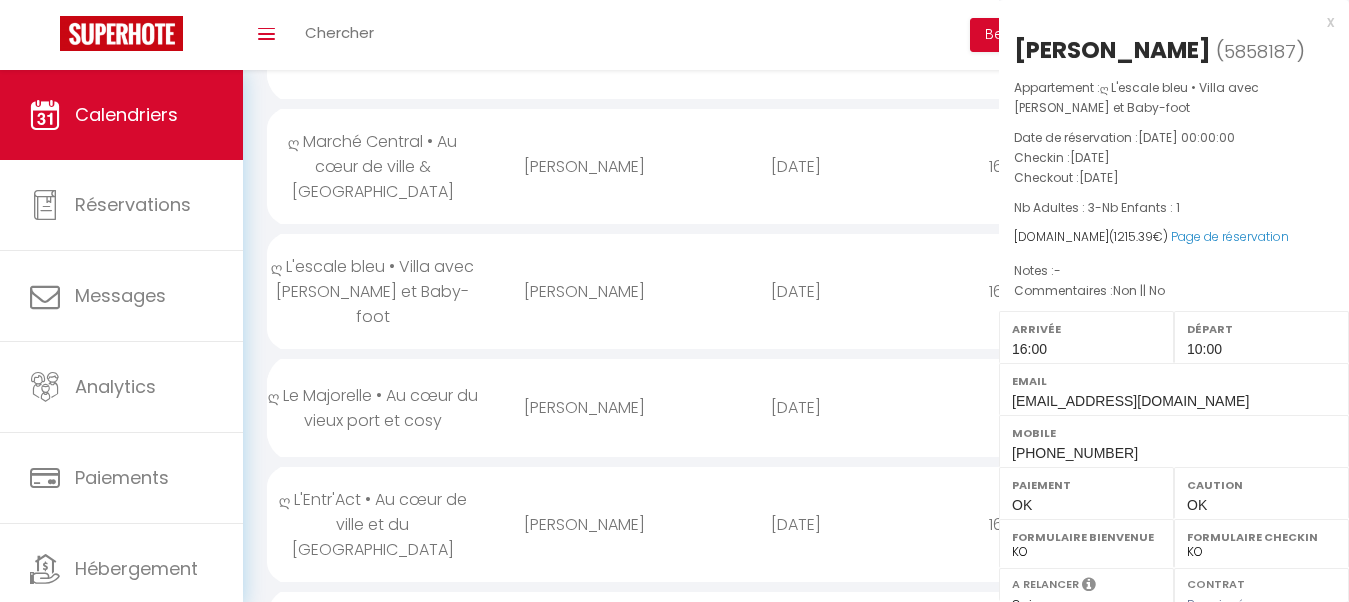 click at bounding box center (674, 301) 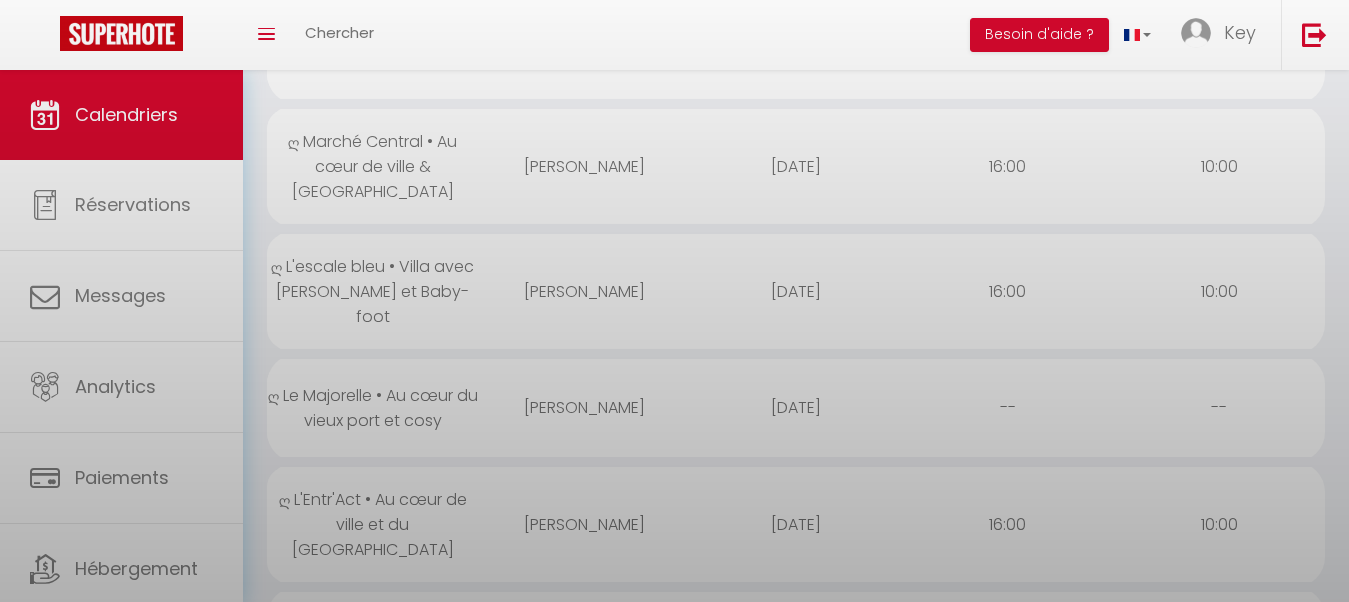 click at bounding box center [674, 301] 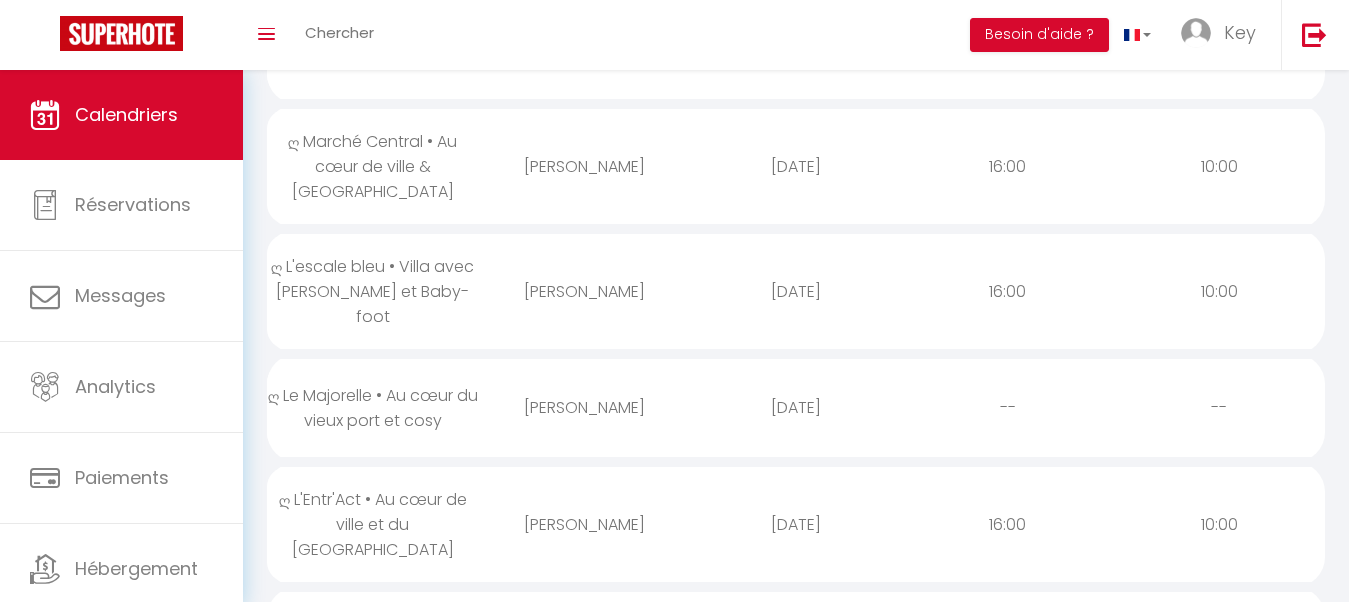 click on "[DATE]" at bounding box center [796, 291] 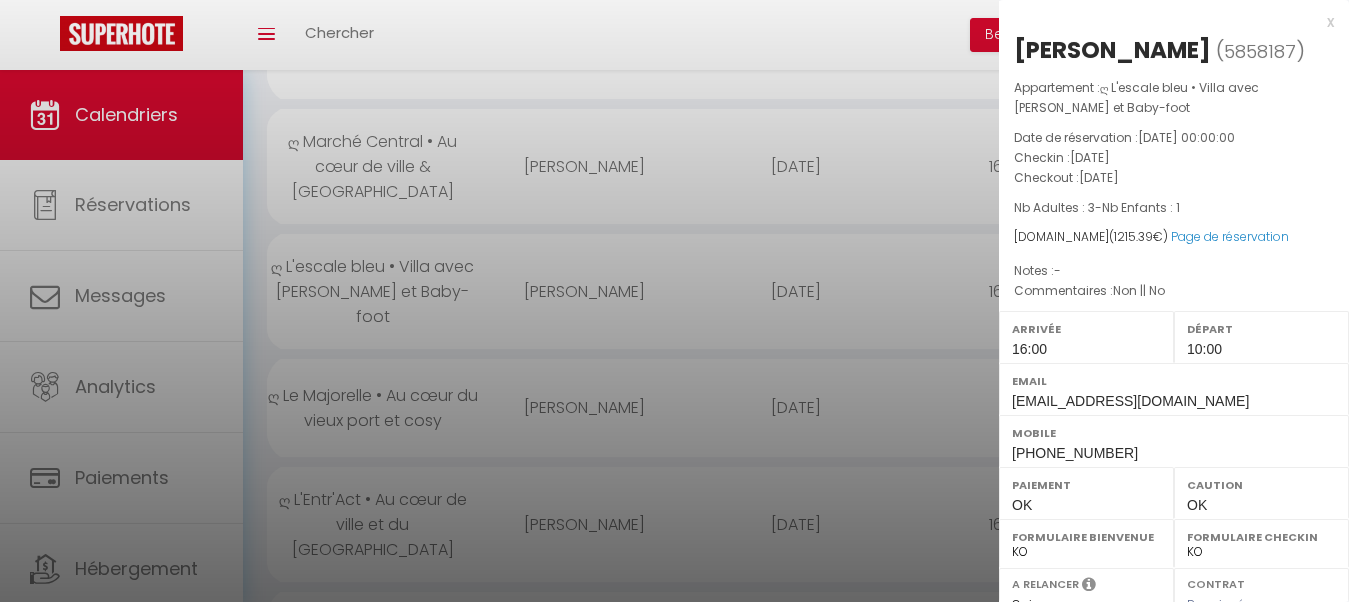 click at bounding box center (674, 301) 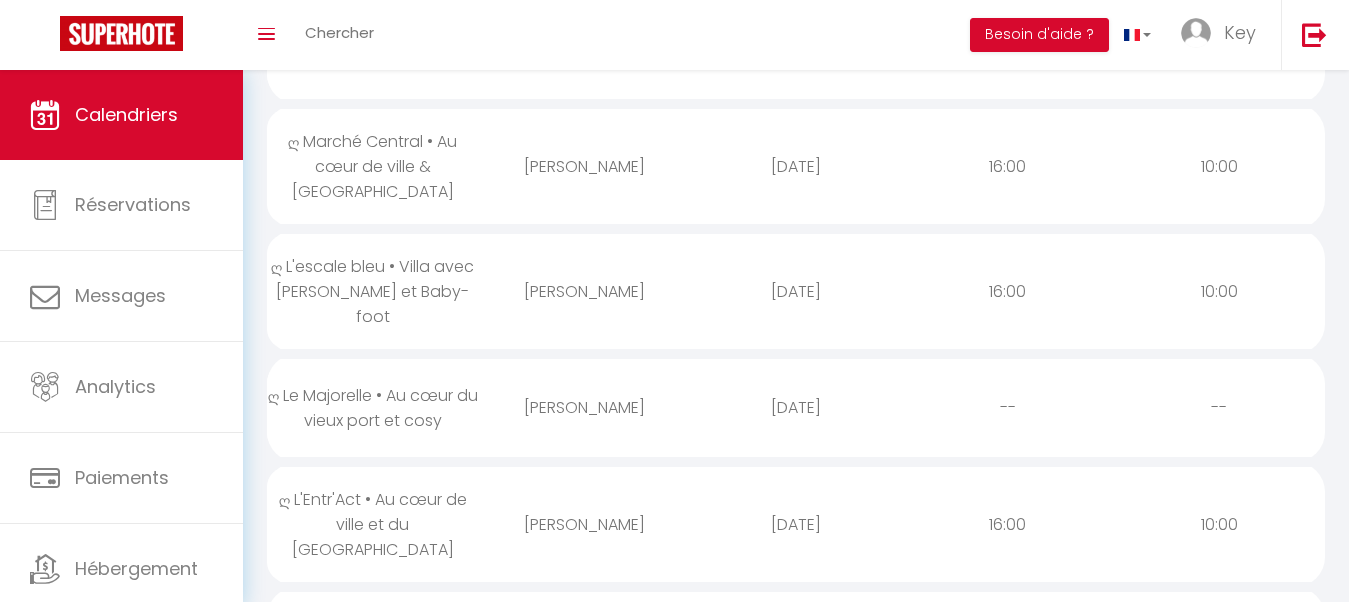 click on "[PERSON_NAME]" at bounding box center [585, 166] 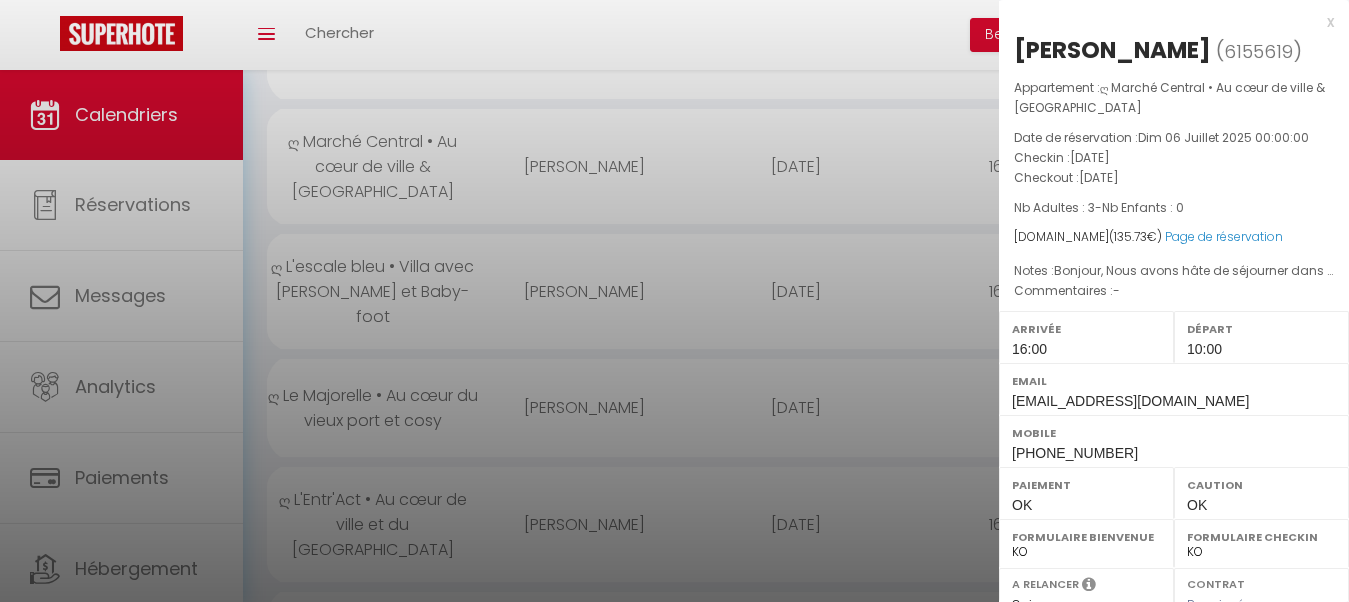 click at bounding box center [674, 301] 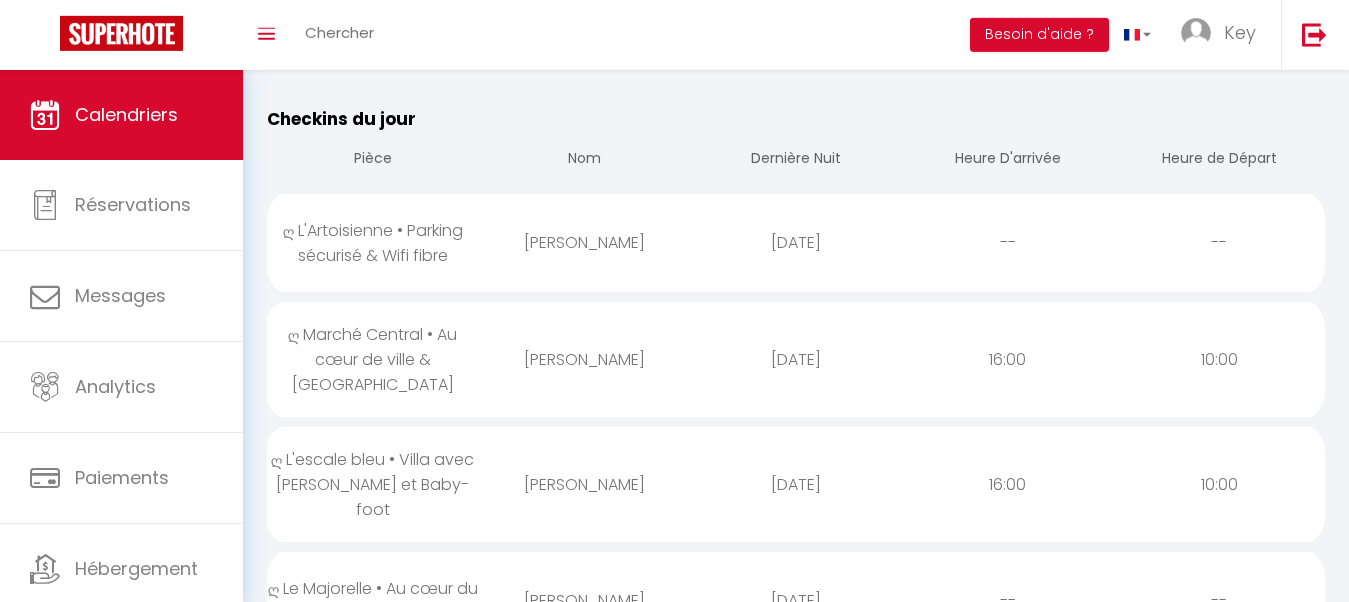 scroll, scrollTop: 204, scrollLeft: 0, axis: vertical 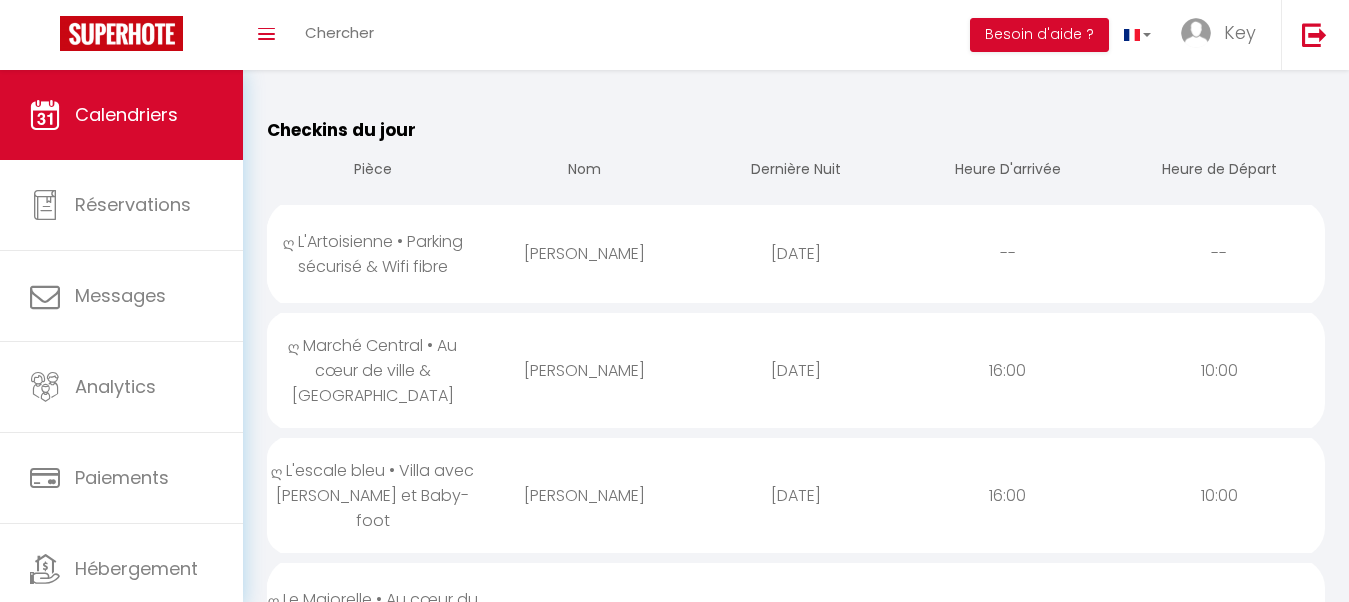 click on "[PERSON_NAME]" at bounding box center (585, 253) 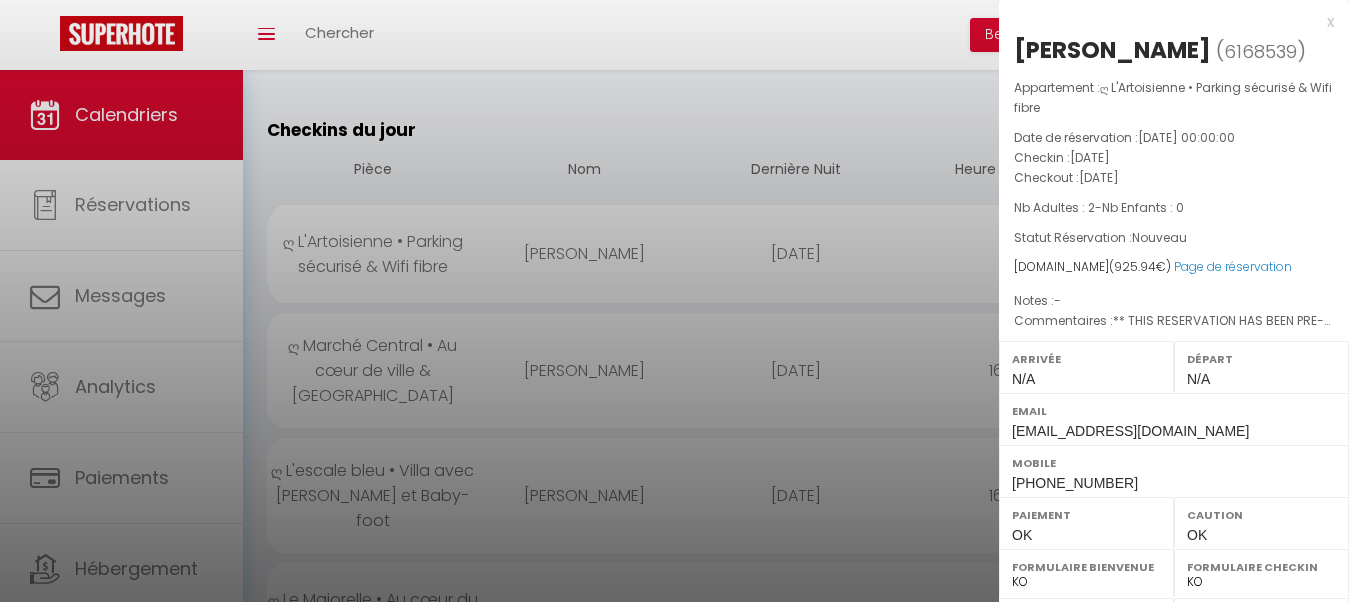 click at bounding box center [674, 301] 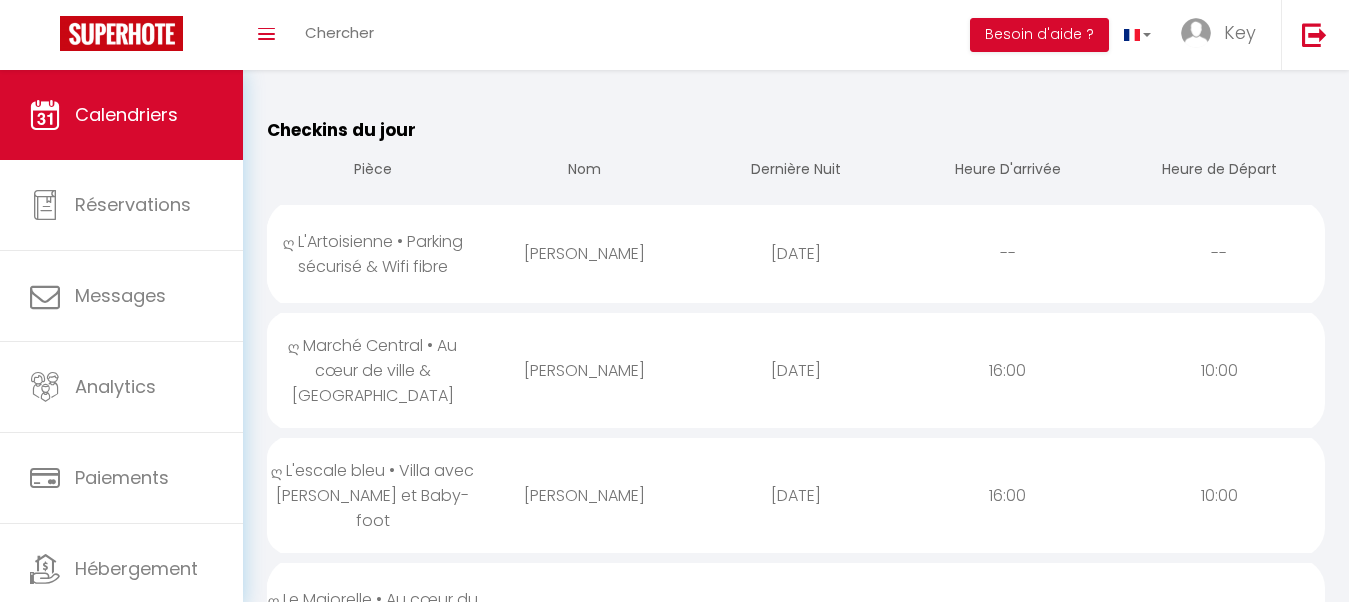 click on "Checkins du jour   Pièce   Nom   Dernière Nuit   Heure D'arrivée   Heure de Départ   ღ L'Artoisienne • Parking sécurisé & Wifi fibre   [PERSON_NAME]   [DATE]   --   -- ღ Marché Central • Au cœur de ville & Spacieux   [PERSON_NAME]   [DATE]   16:00   10:00 ღ L'escale bleu • Villa avec Jacuzzi et Baby-foot   [PERSON_NAME]   [DATE]   16:00   10:00 ღ Le Majorelle • Au cœur du vieux port et cosy   Oscar [PERSON_NAME]   [DATE]   --   -- ღ L'Entr'Act • Au cœur de ville et du vieux [GEOGRAPHIC_DATA][PERSON_NAME]   [DATE]   16:00   10:00 ღ Nautique • Vue Mer, Parking privé et Wifi fibre   [PERSON_NAME]   [DATE]   16:00   10:00 ღ Le Prieuré • Avec Wifi, Terrasse & Parking   [PERSON_NAME] Eeckhout   [DATE]   19:00   09:00 ღ Le P'tit Jars • 2 Chambres Lumineux & Cosy   [PERSON_NAME]   [DATE]   16:00   09:00 ღ Into the Wild • Commodités, Parking & Wifi Fibre   [PERSON_NAME]   [DATE]   --   -- ღ  L'Oasis   • Piscine, [PERSON_NAME] & [PERSON_NAME]" at bounding box center (796, 1238) 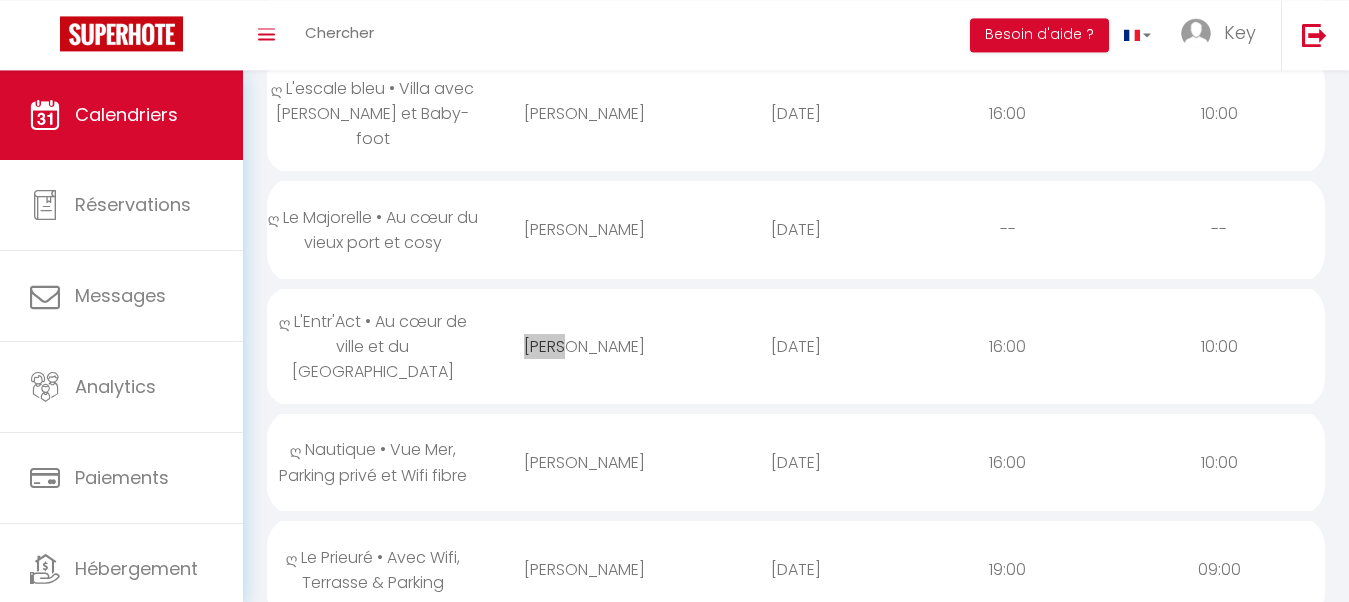 click on "[PERSON_NAME]" at bounding box center [585, 346] 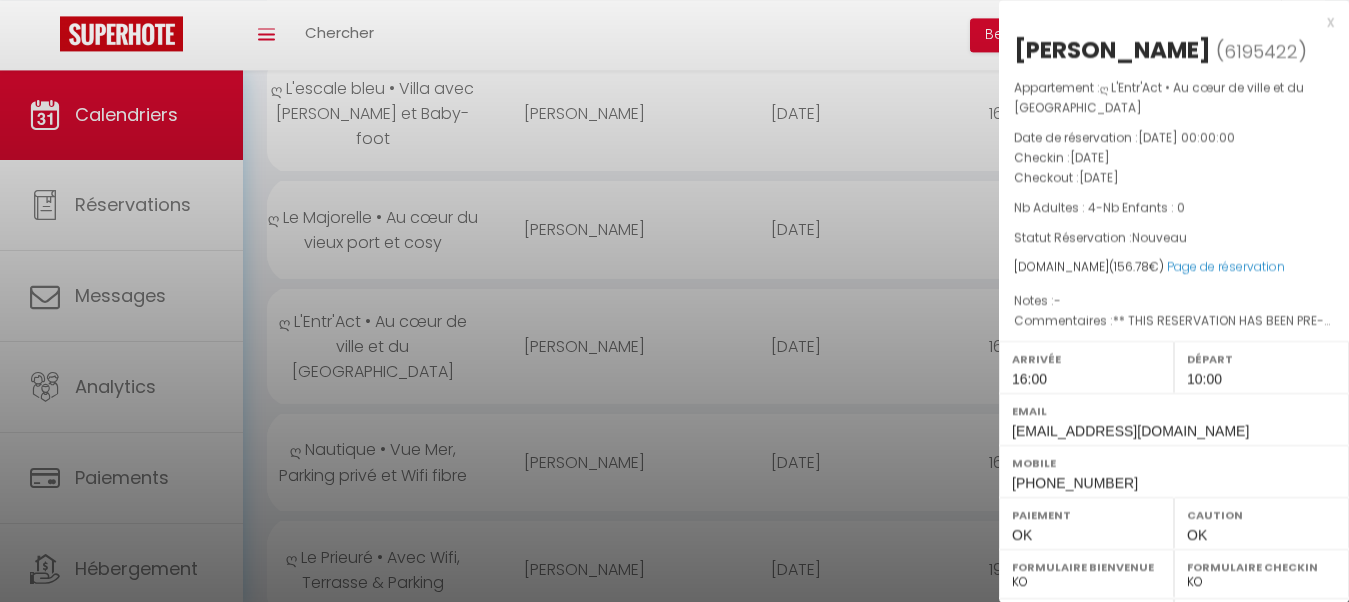 click on "[PERSON_NAME]" at bounding box center [1112, 50] 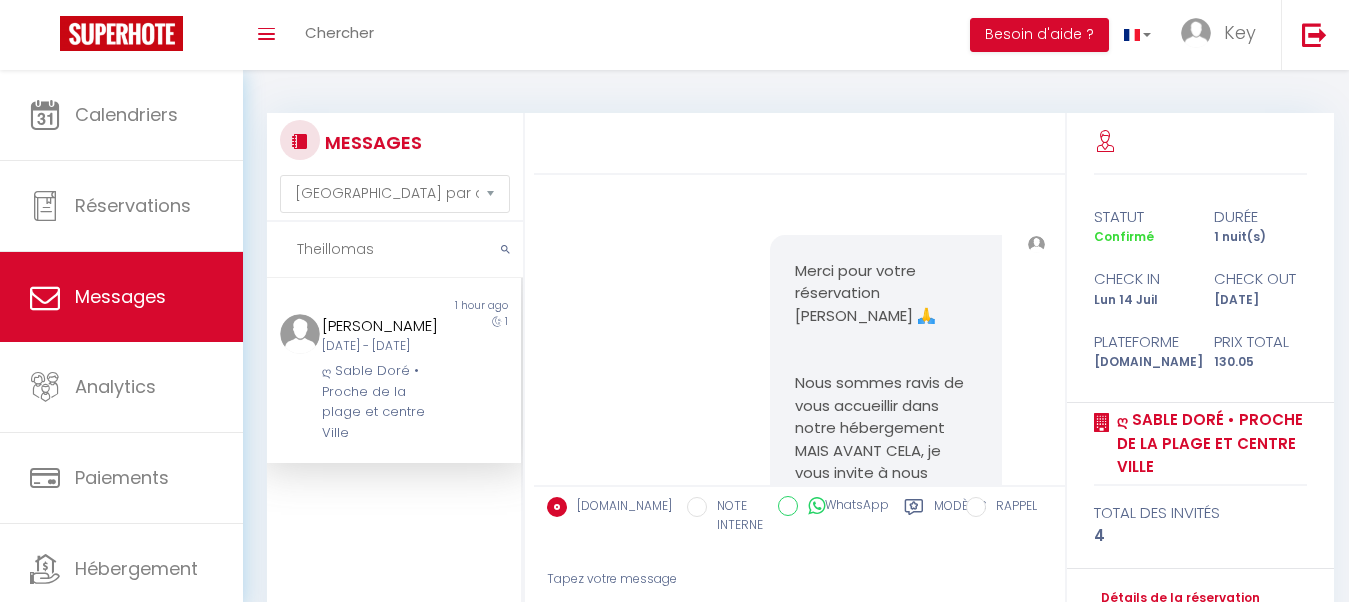 select on "message" 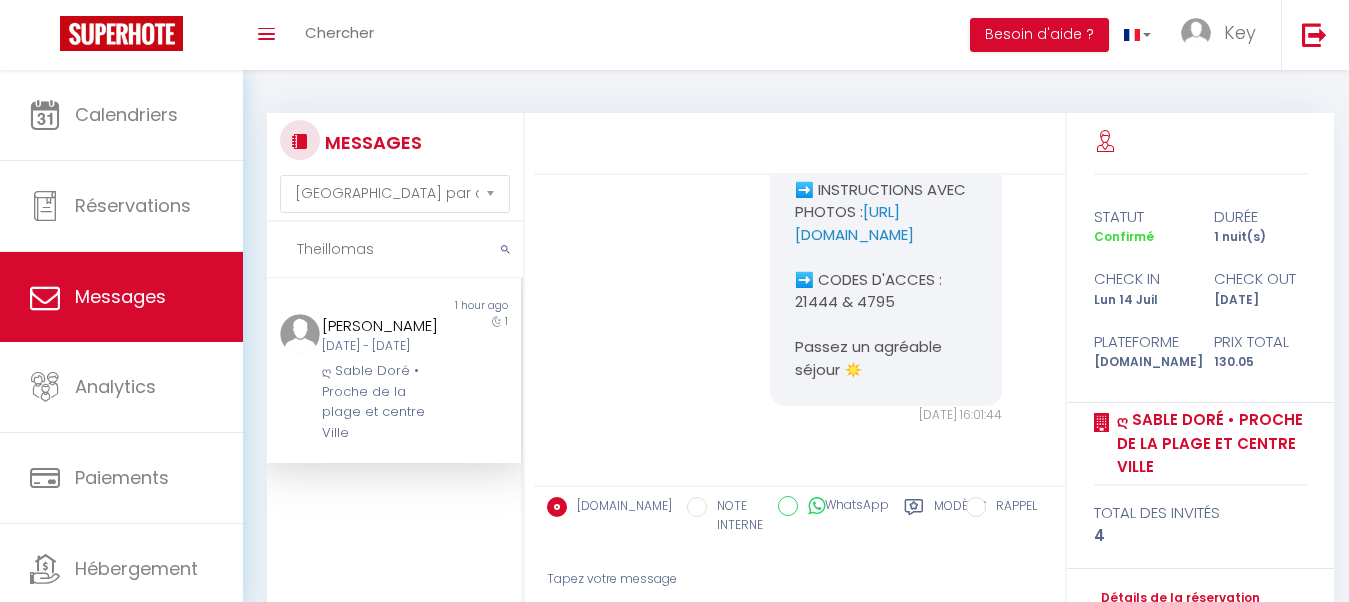 click on "Theillomas" at bounding box center (395, 250) 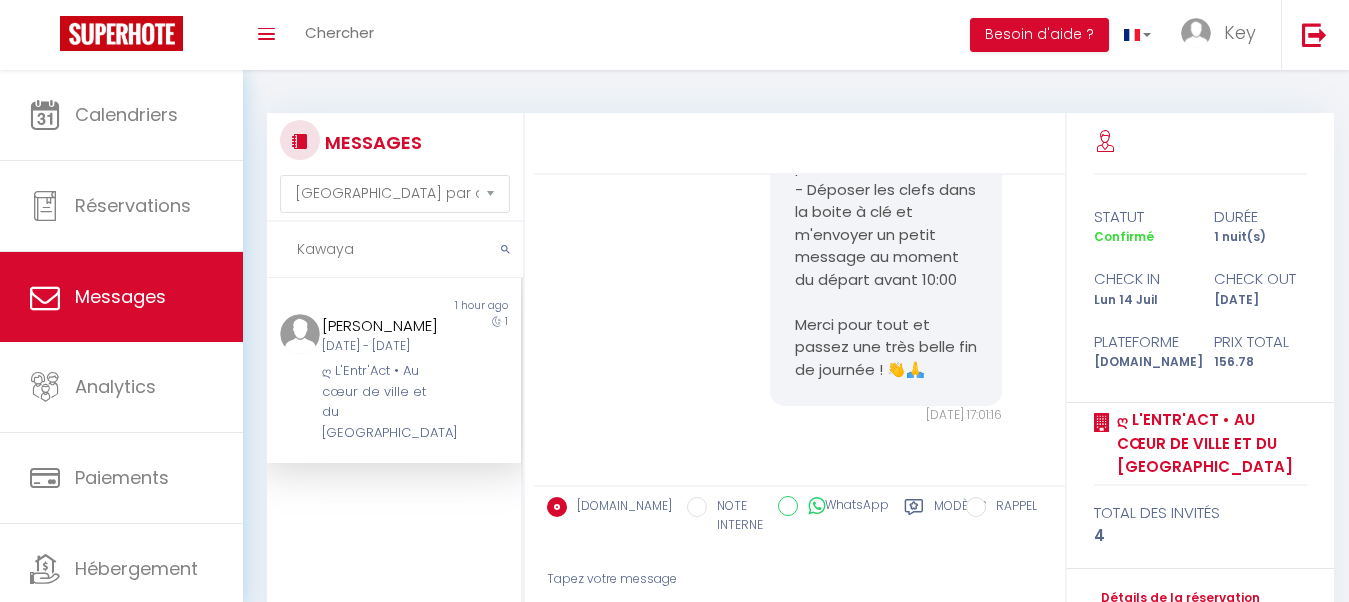 scroll, scrollTop: 10451, scrollLeft: 0, axis: vertical 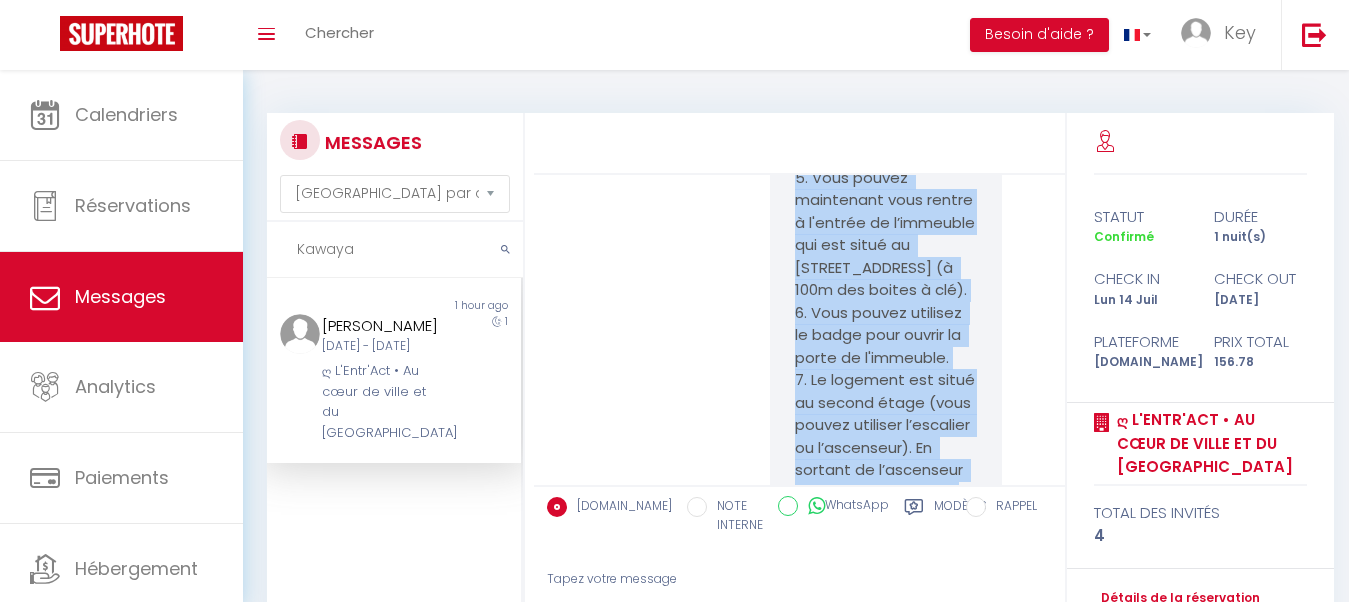 drag, startPoint x: 864, startPoint y: 419, endPoint x: 792, endPoint y: 287, distance: 150.35957 